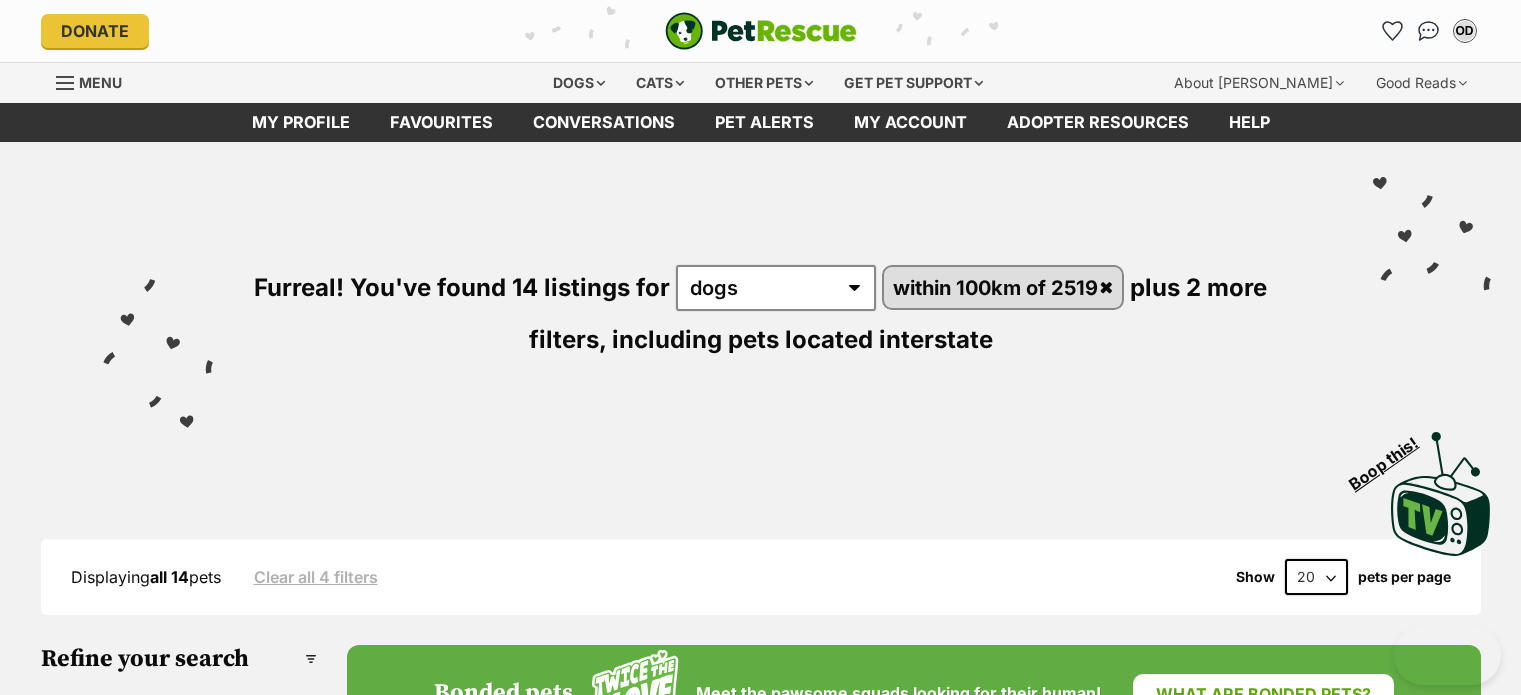 scroll, scrollTop: 700, scrollLeft: 0, axis: vertical 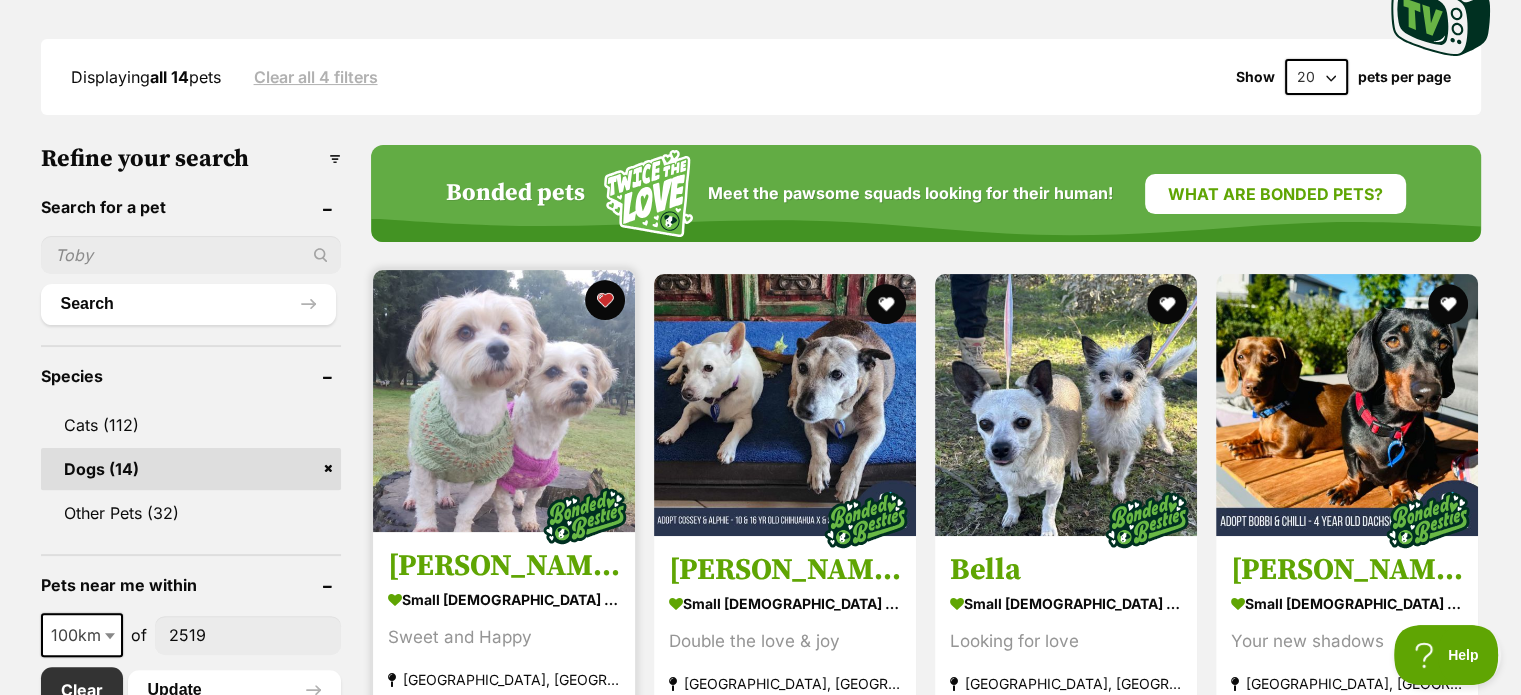 click at bounding box center (504, 401) 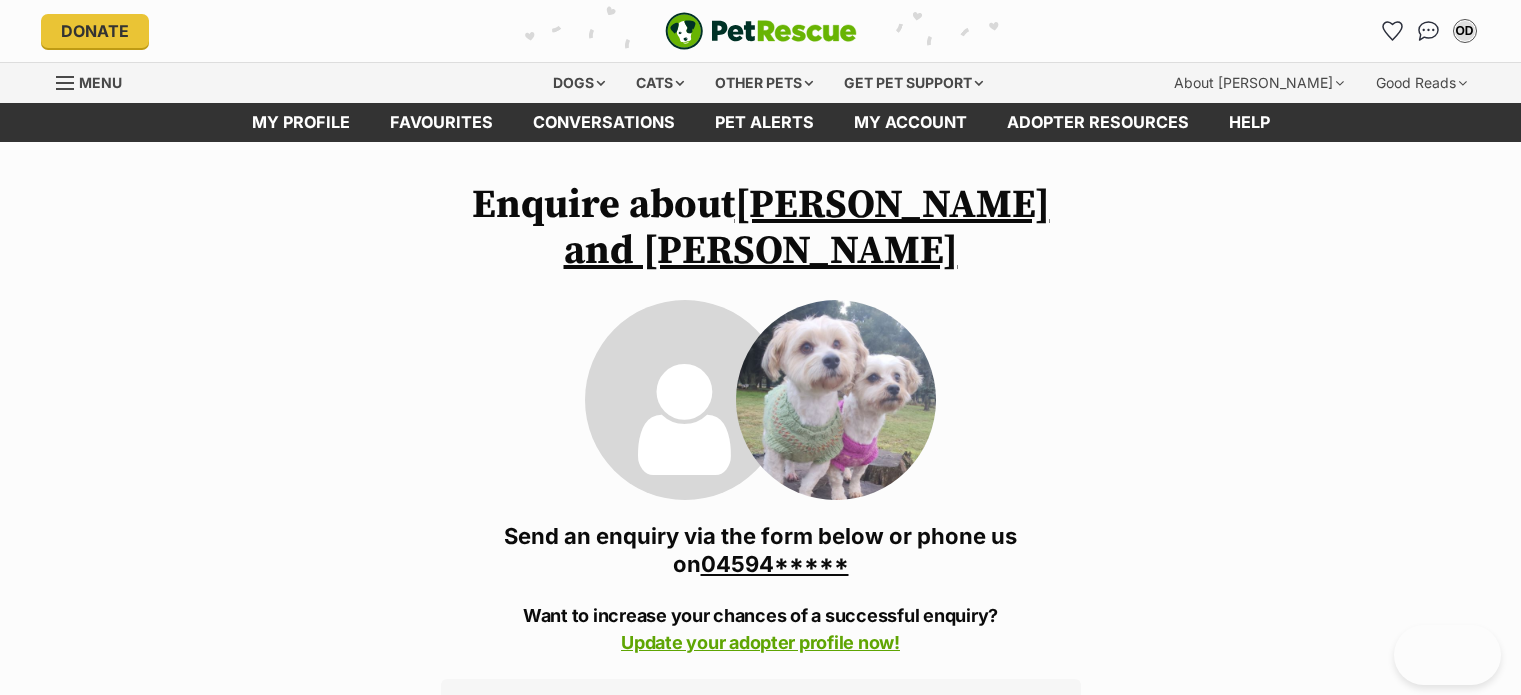 scroll, scrollTop: 1304, scrollLeft: 0, axis: vertical 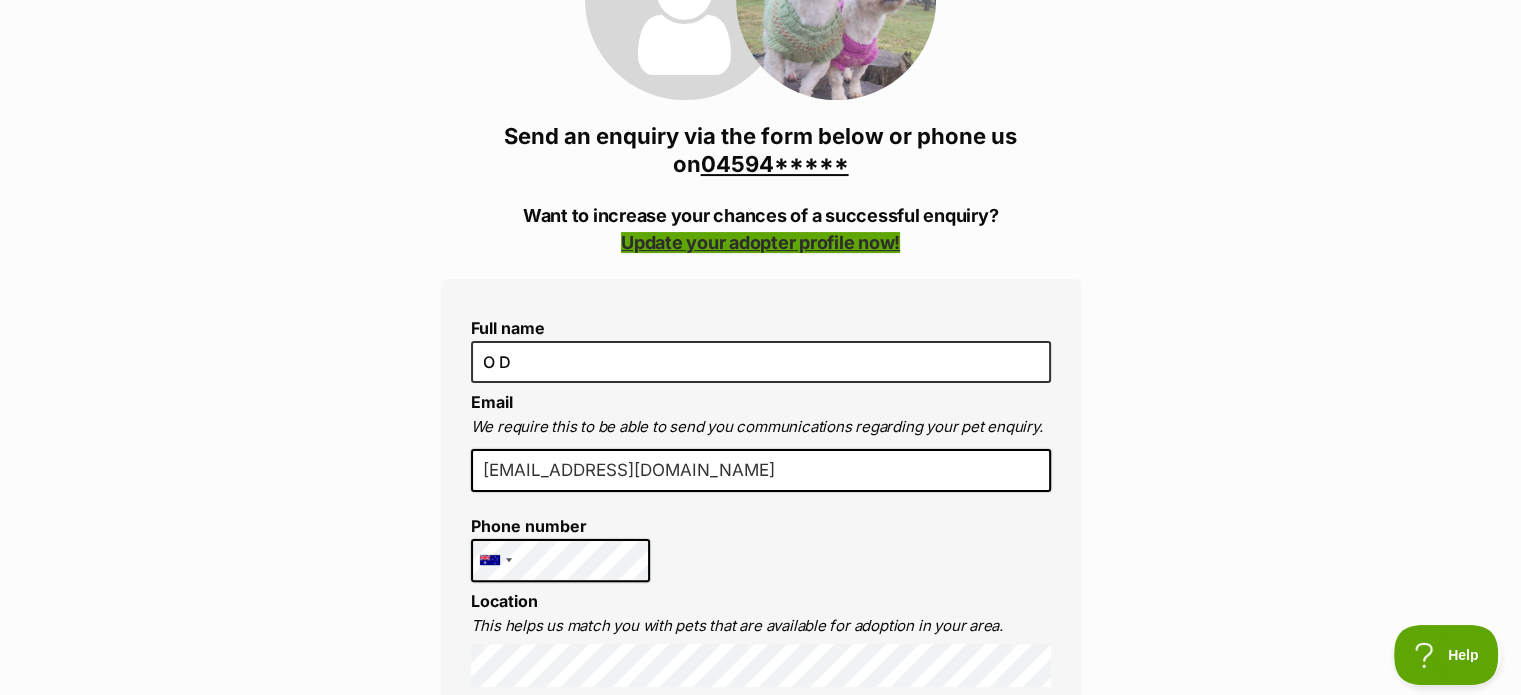 click on "Update your adopter profile now!" at bounding box center [760, 242] 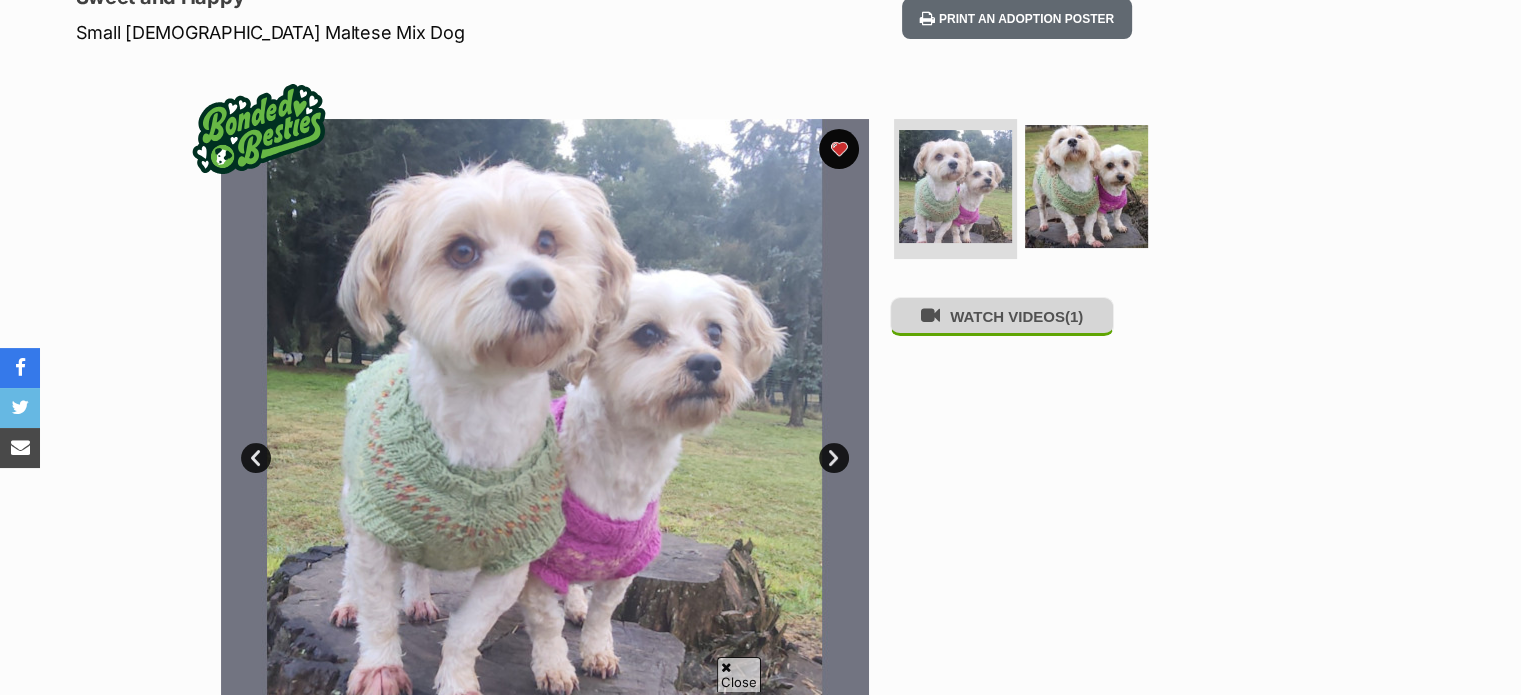 scroll, scrollTop: 300, scrollLeft: 0, axis: vertical 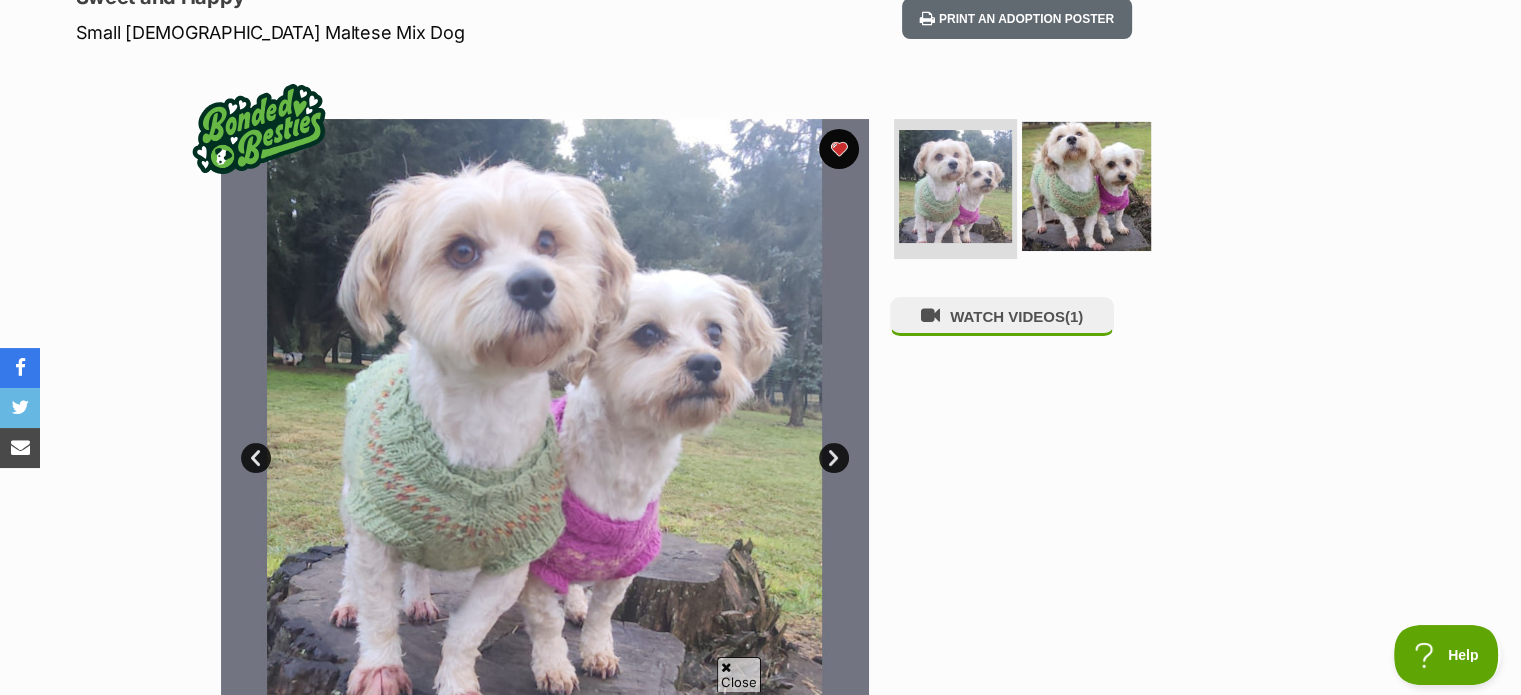 click at bounding box center (1086, 186) 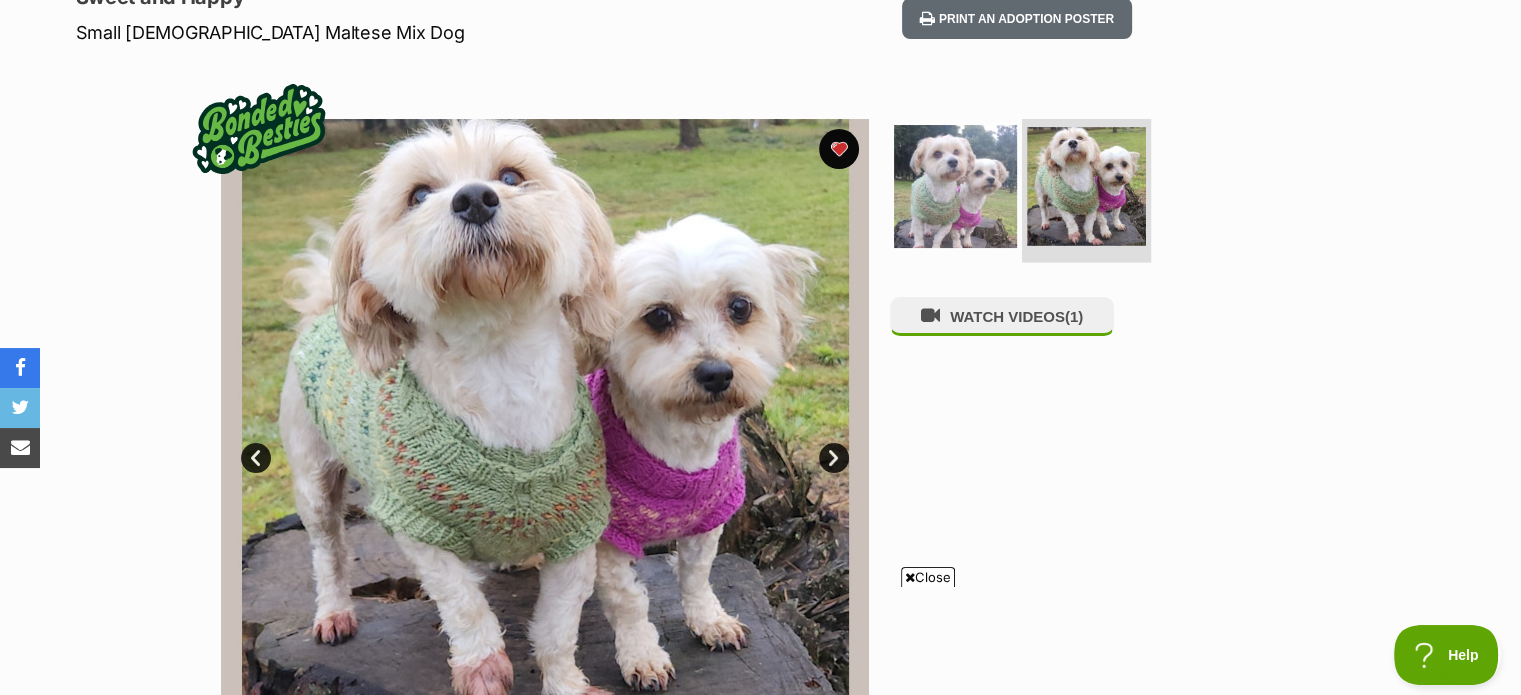 scroll, scrollTop: 0, scrollLeft: 0, axis: both 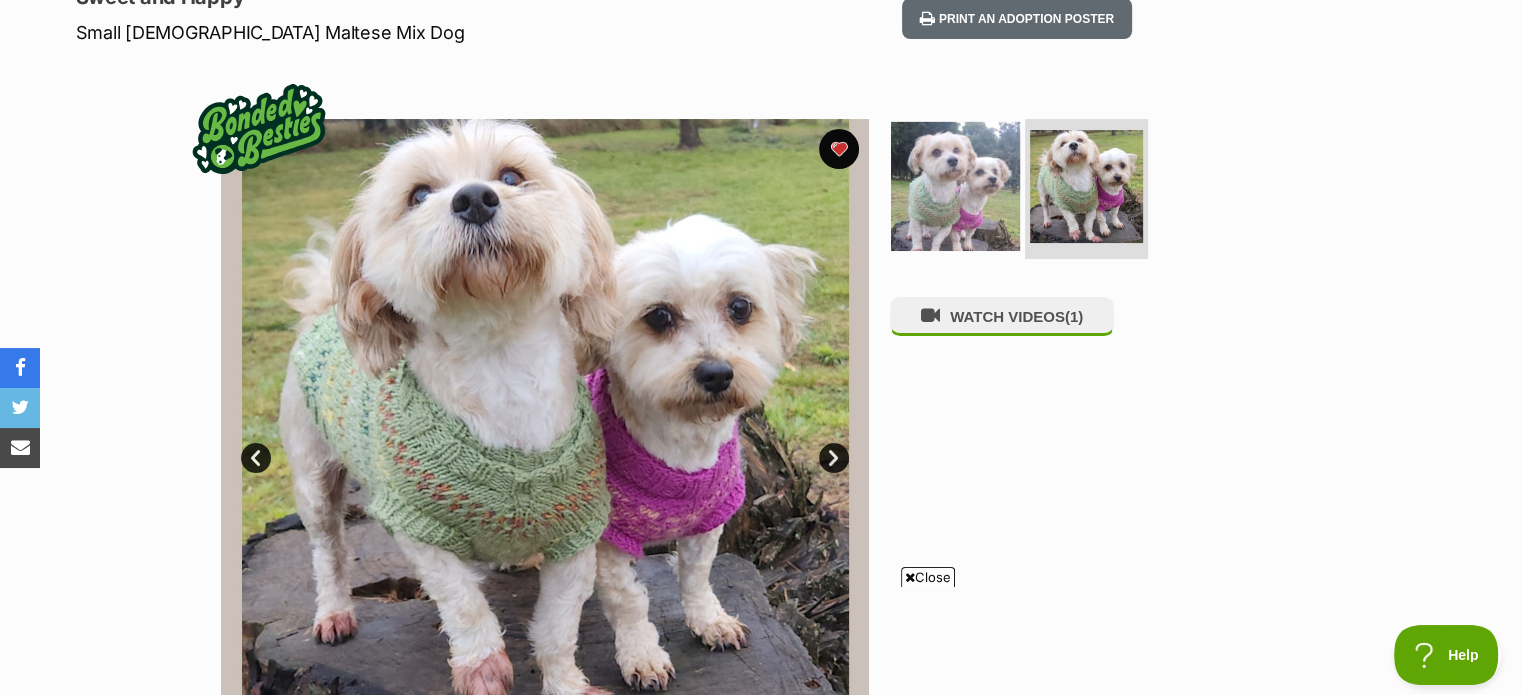 click at bounding box center (955, 186) 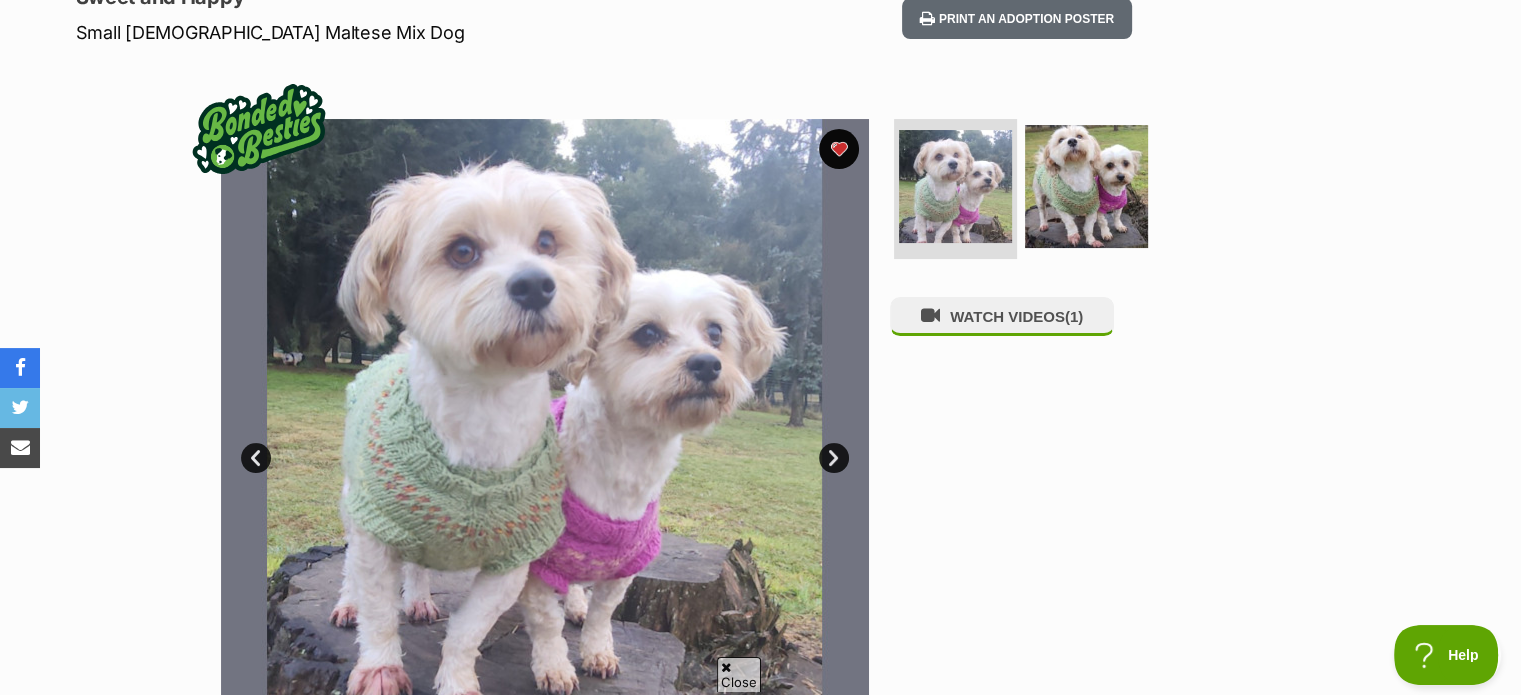 scroll, scrollTop: 0, scrollLeft: 0, axis: both 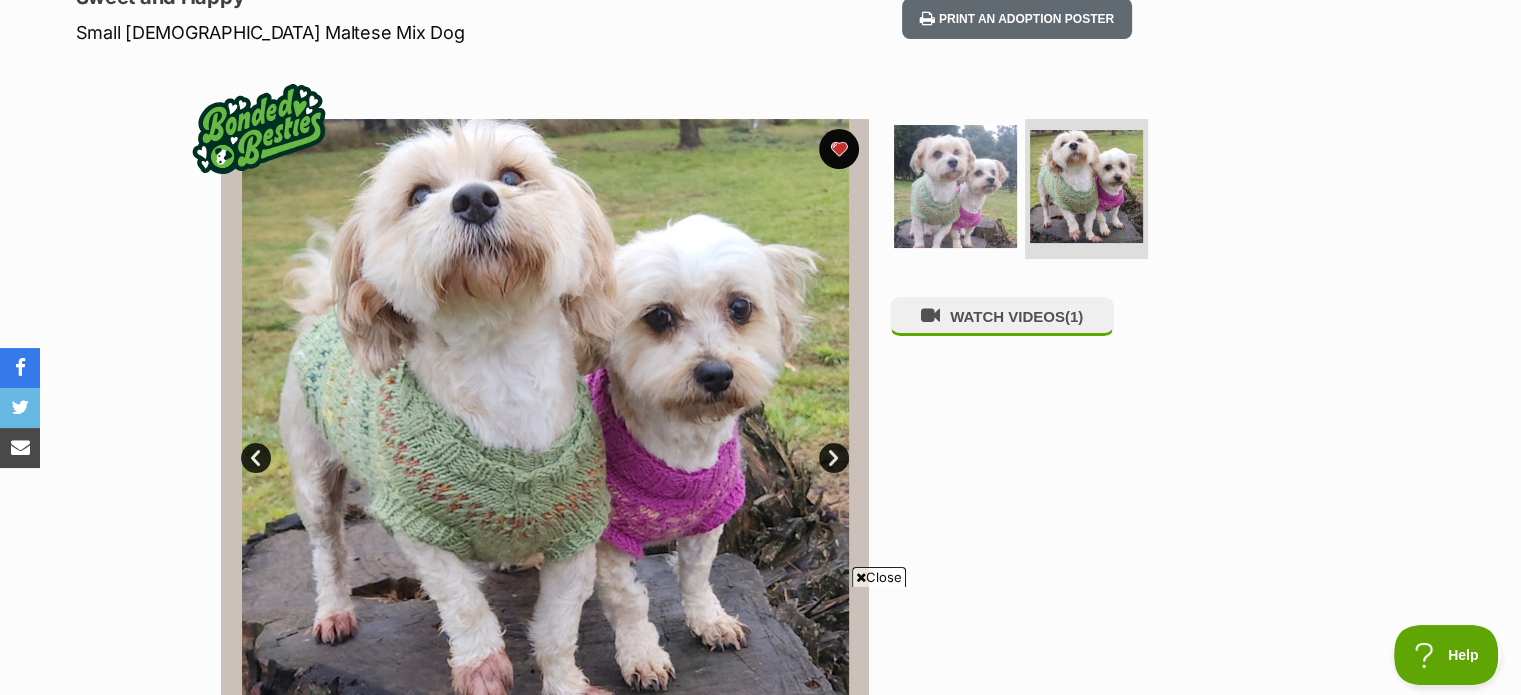 click on "Next" at bounding box center (834, 458) 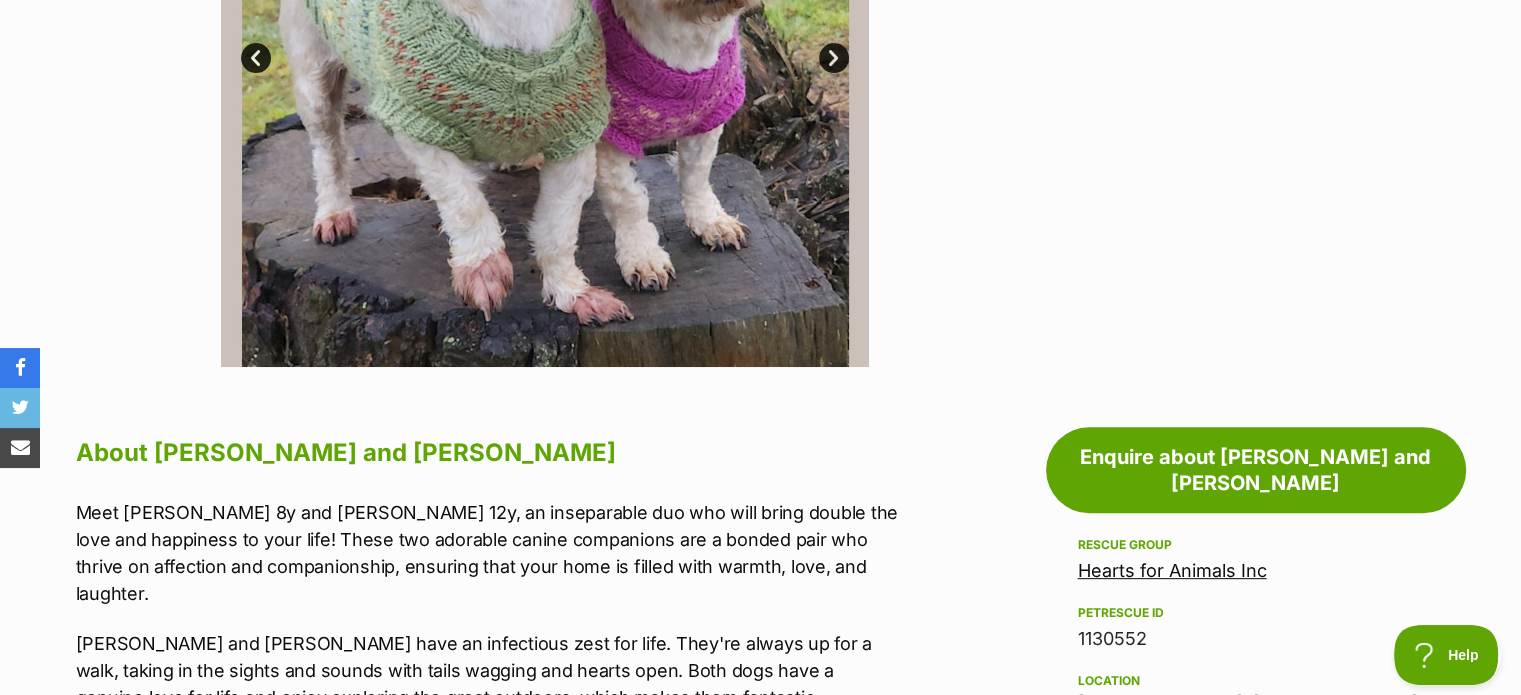 scroll, scrollTop: 900, scrollLeft: 0, axis: vertical 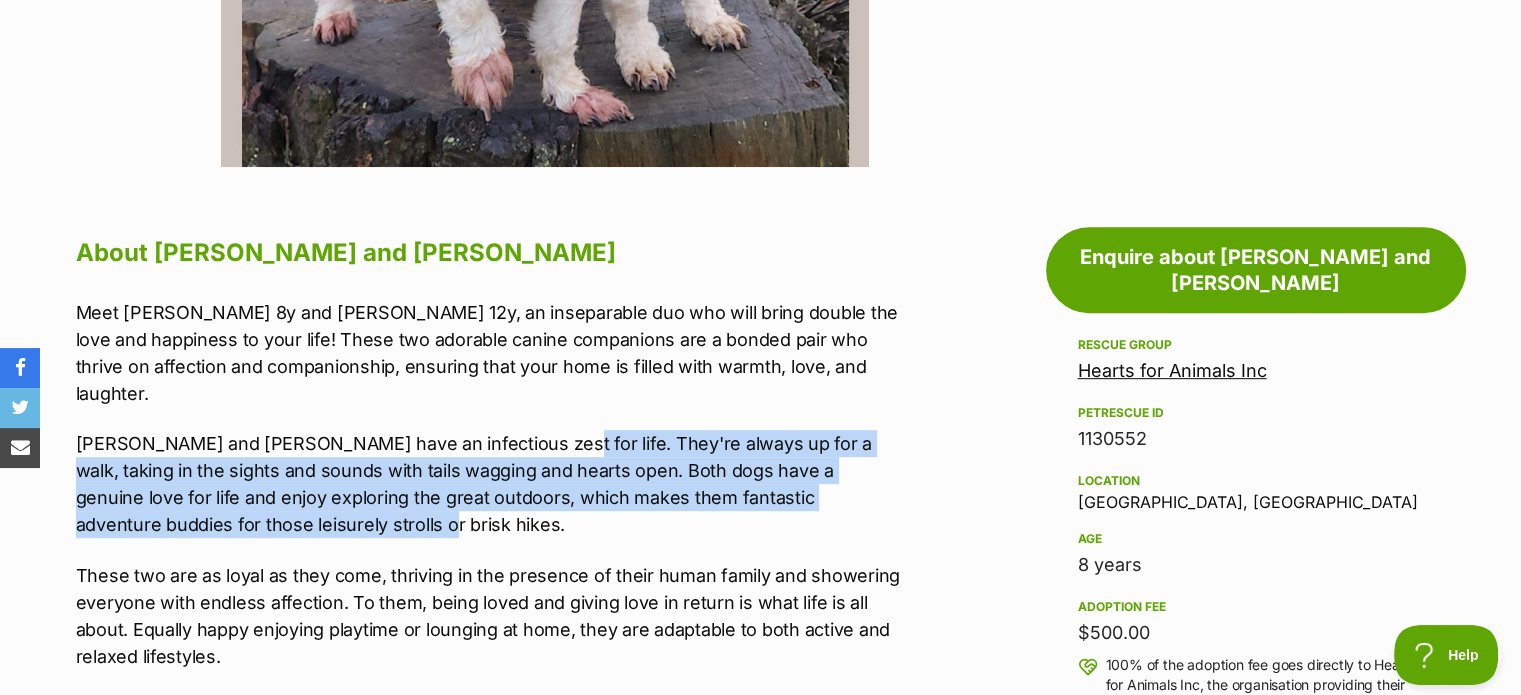 drag, startPoint x: 526, startPoint y: 411, endPoint x: 325, endPoint y: 497, distance: 218.62524 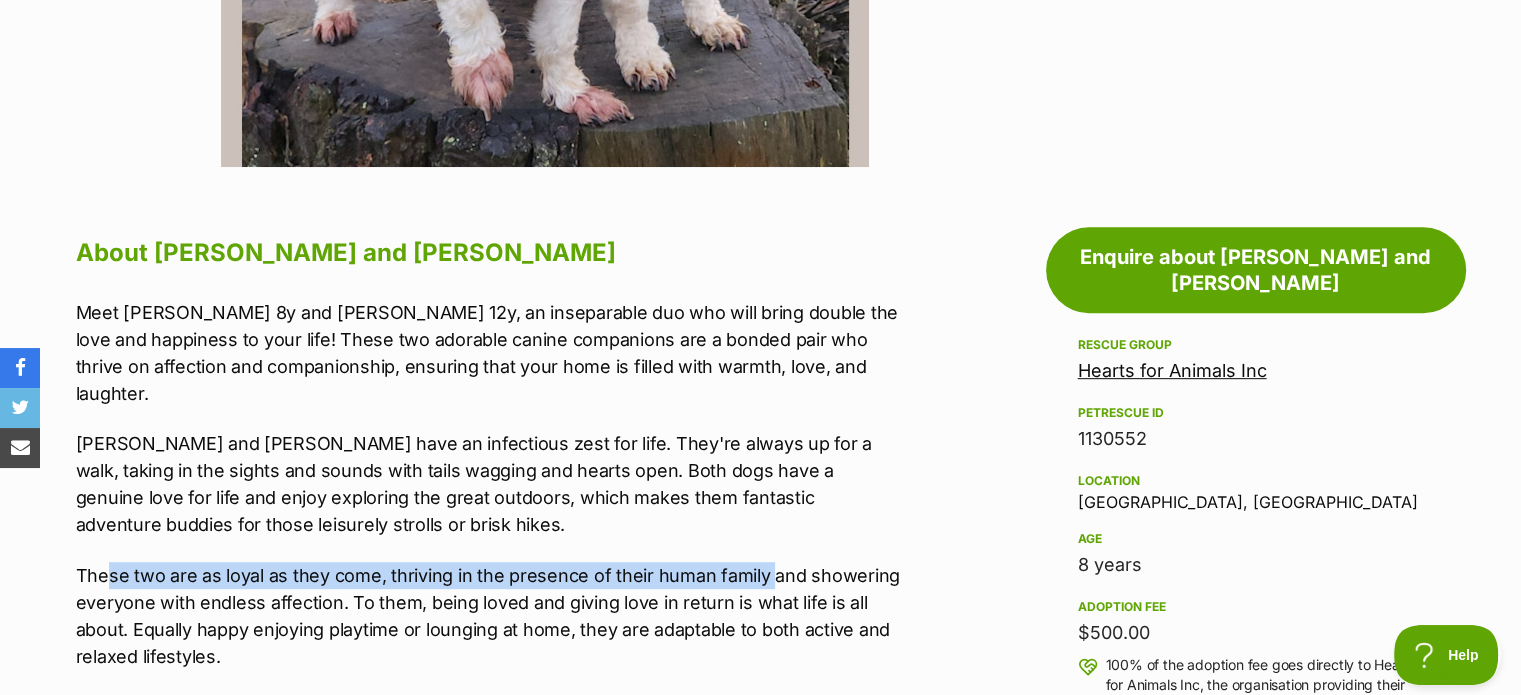 drag, startPoint x: 103, startPoint y: 549, endPoint x: 782, endPoint y: 535, distance: 679.1443 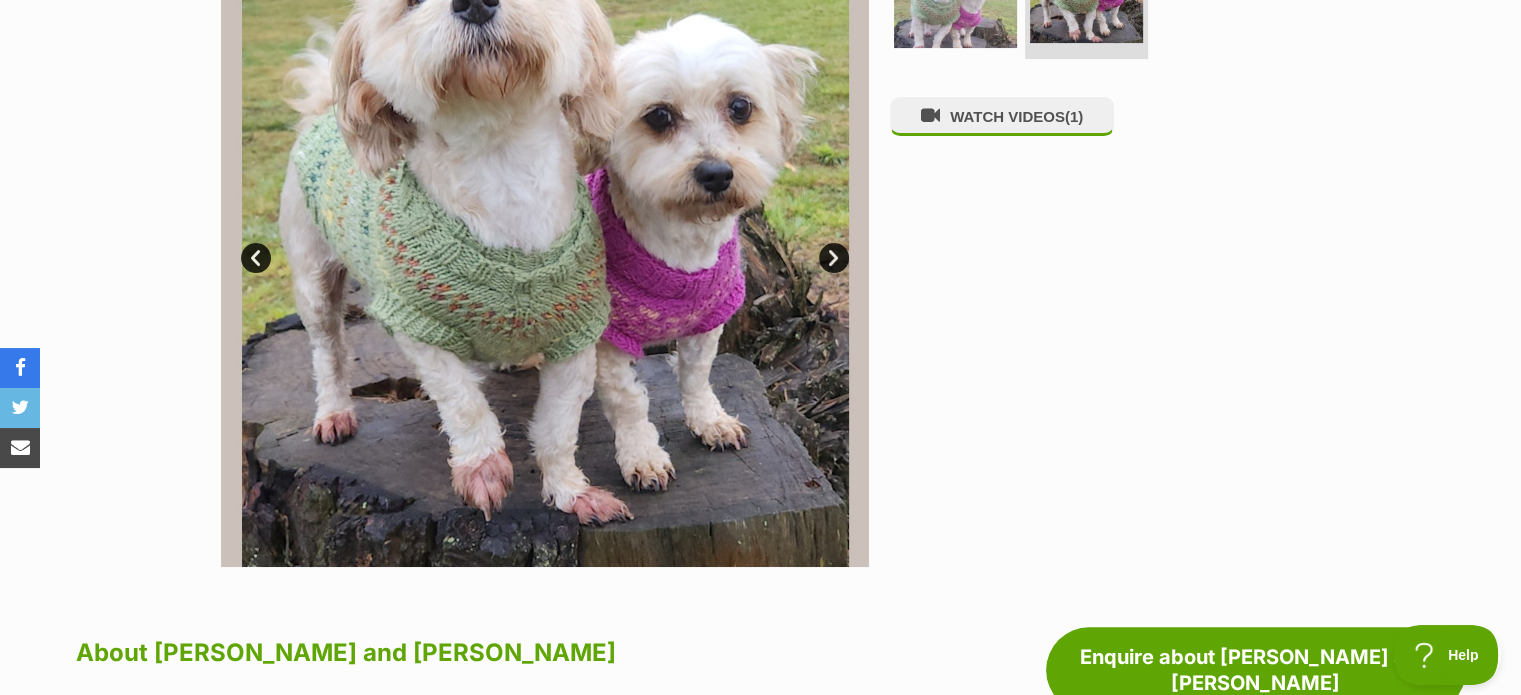 scroll, scrollTop: 700, scrollLeft: 0, axis: vertical 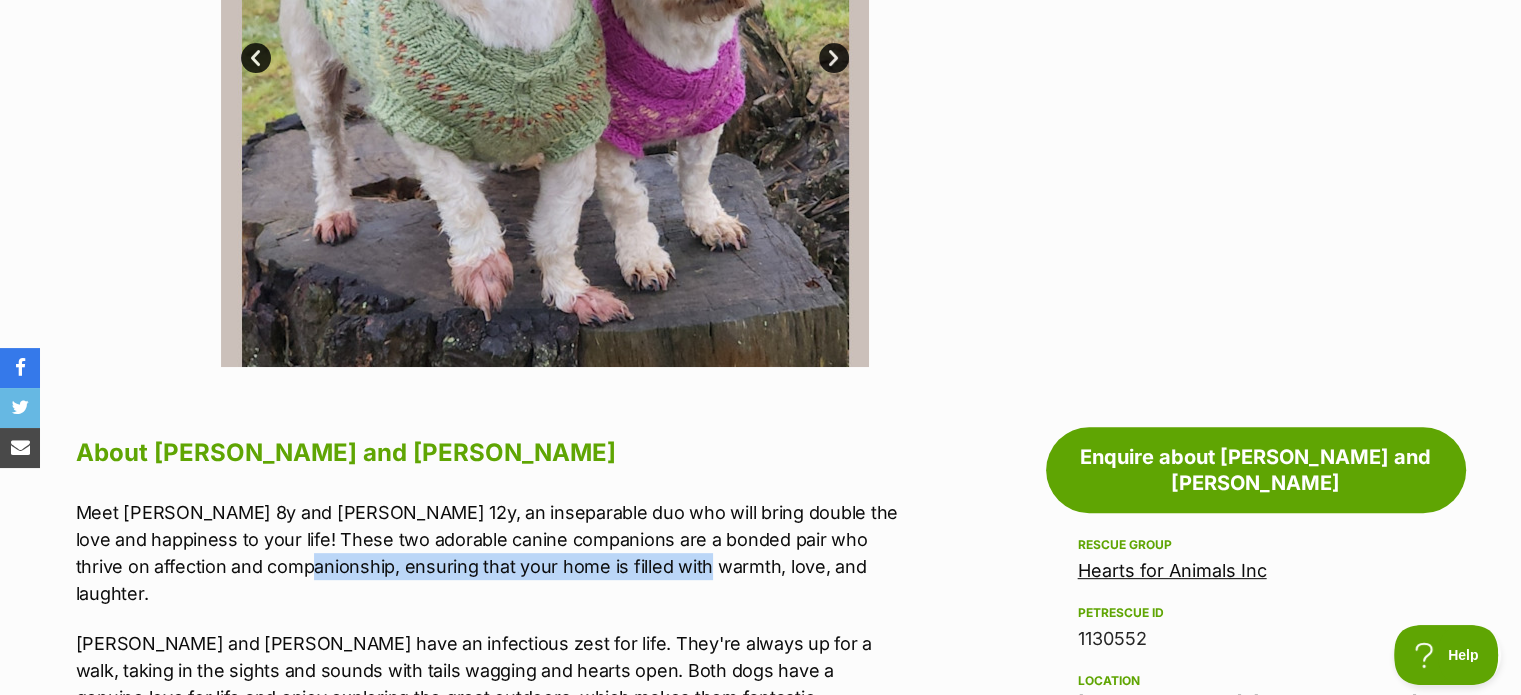 drag, startPoint x: 286, startPoint y: 562, endPoint x: 680, endPoint y: 577, distance: 394.28543 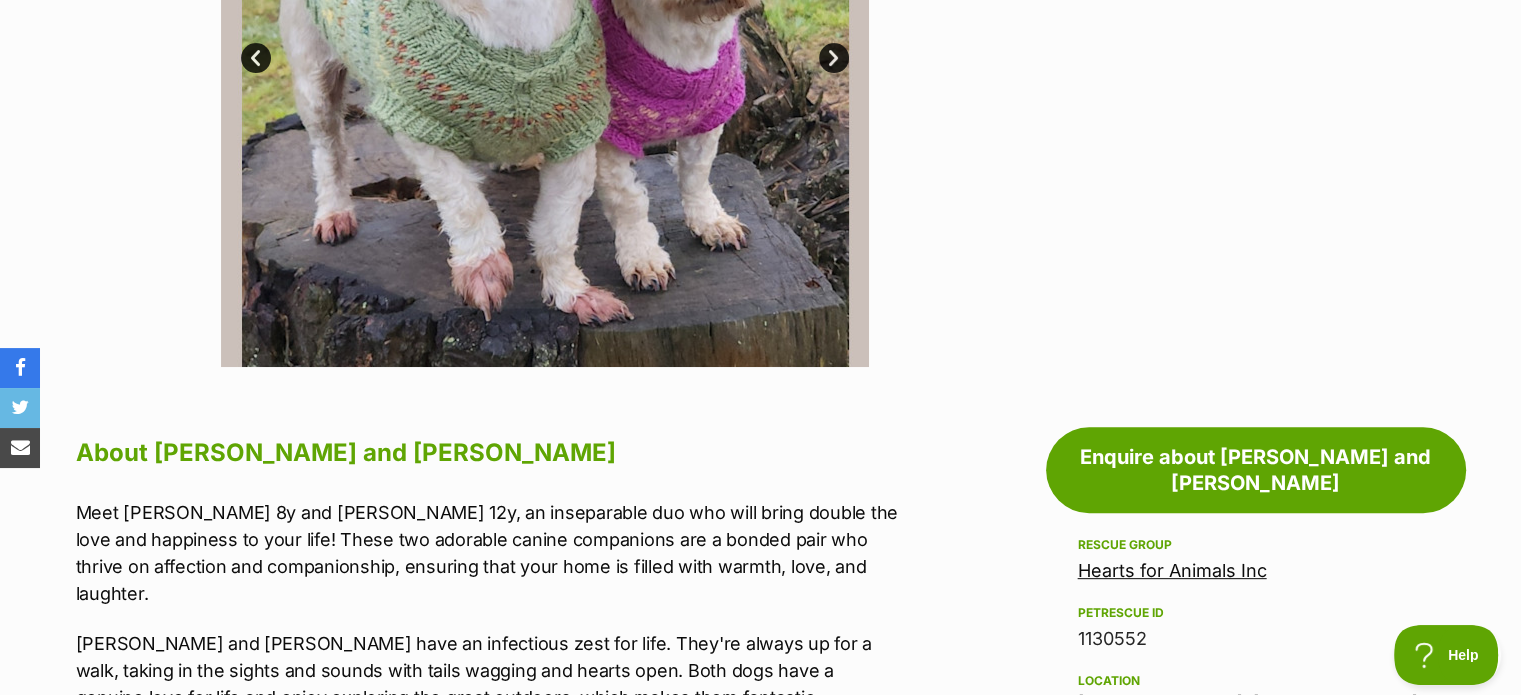 click on "Cooper and Jessie have an infectious zest for life. They're always up for a walk, taking in the sights and sounds with tails wagging and hearts open. Both dogs have a genuine love for life and enjoy exploring the great outdoors, which makes them fantastic adventure buddies for those leisurely strolls or brisk hikes." at bounding box center (489, 684) 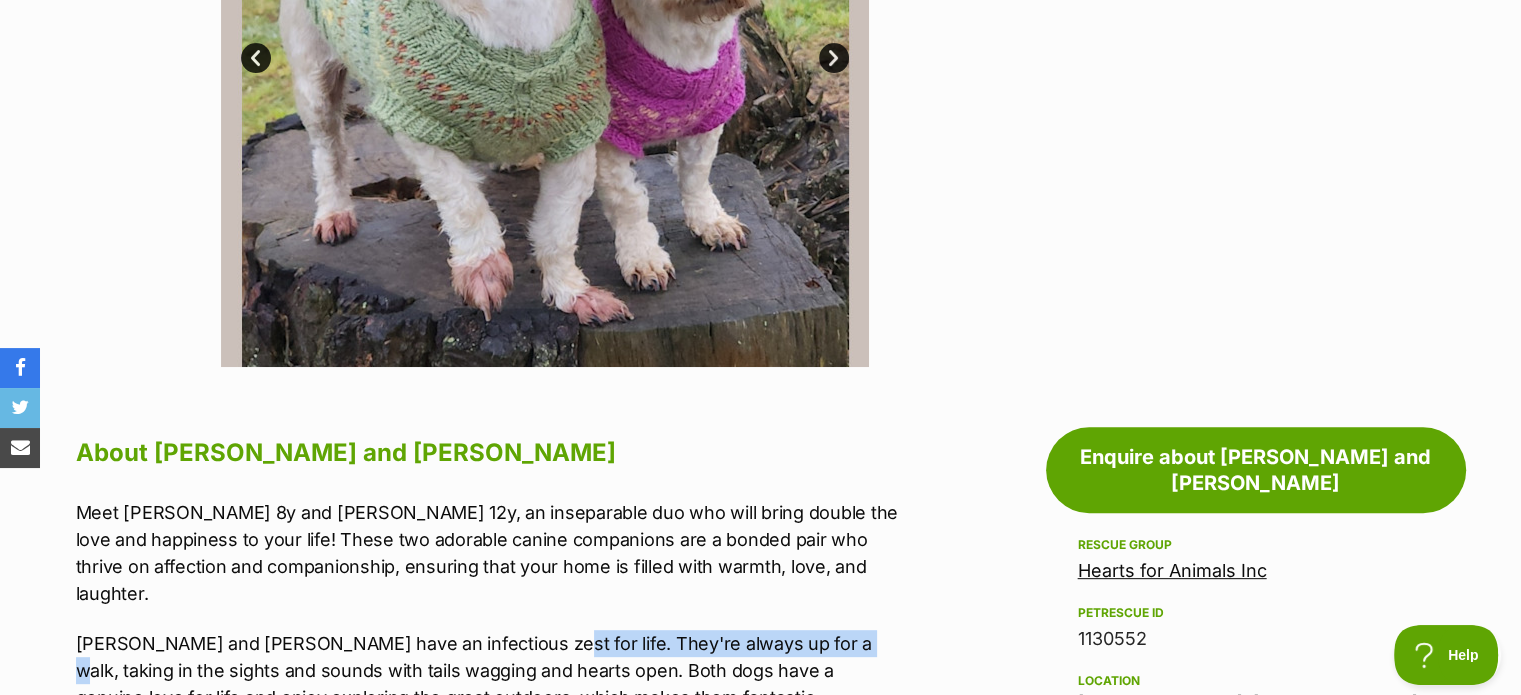 drag, startPoint x: 514, startPoint y: 611, endPoint x: 824, endPoint y: 613, distance: 310.00644 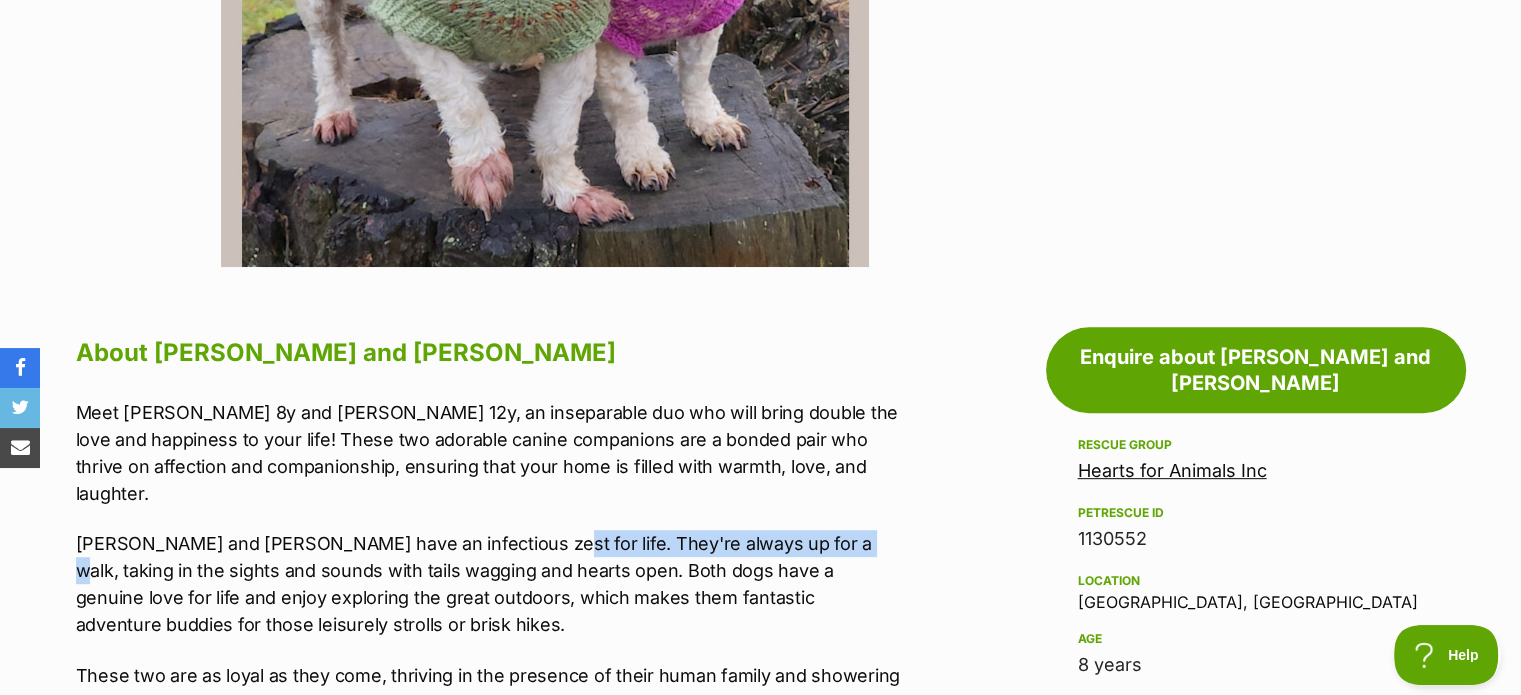 scroll, scrollTop: 1000, scrollLeft: 0, axis: vertical 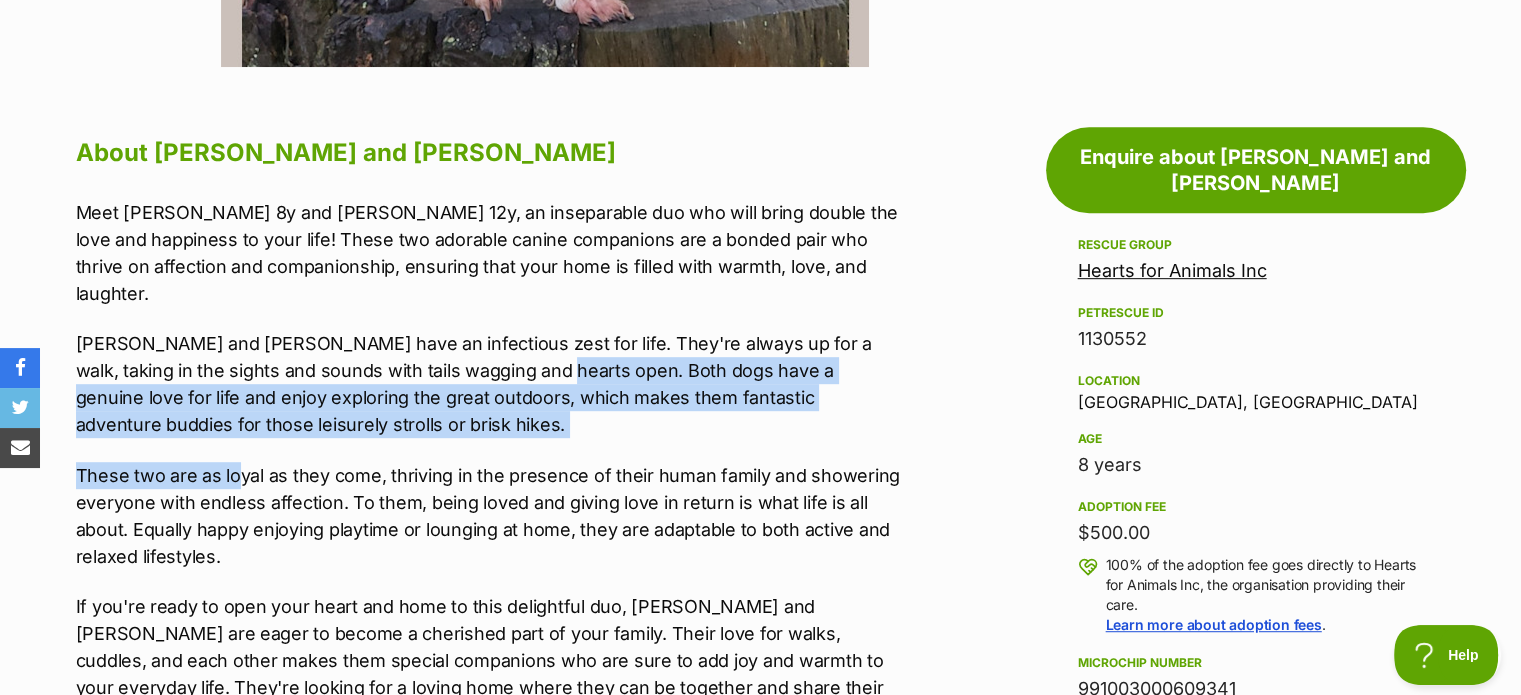 drag, startPoint x: 548, startPoint y: 337, endPoint x: 239, endPoint y: 415, distance: 318.69263 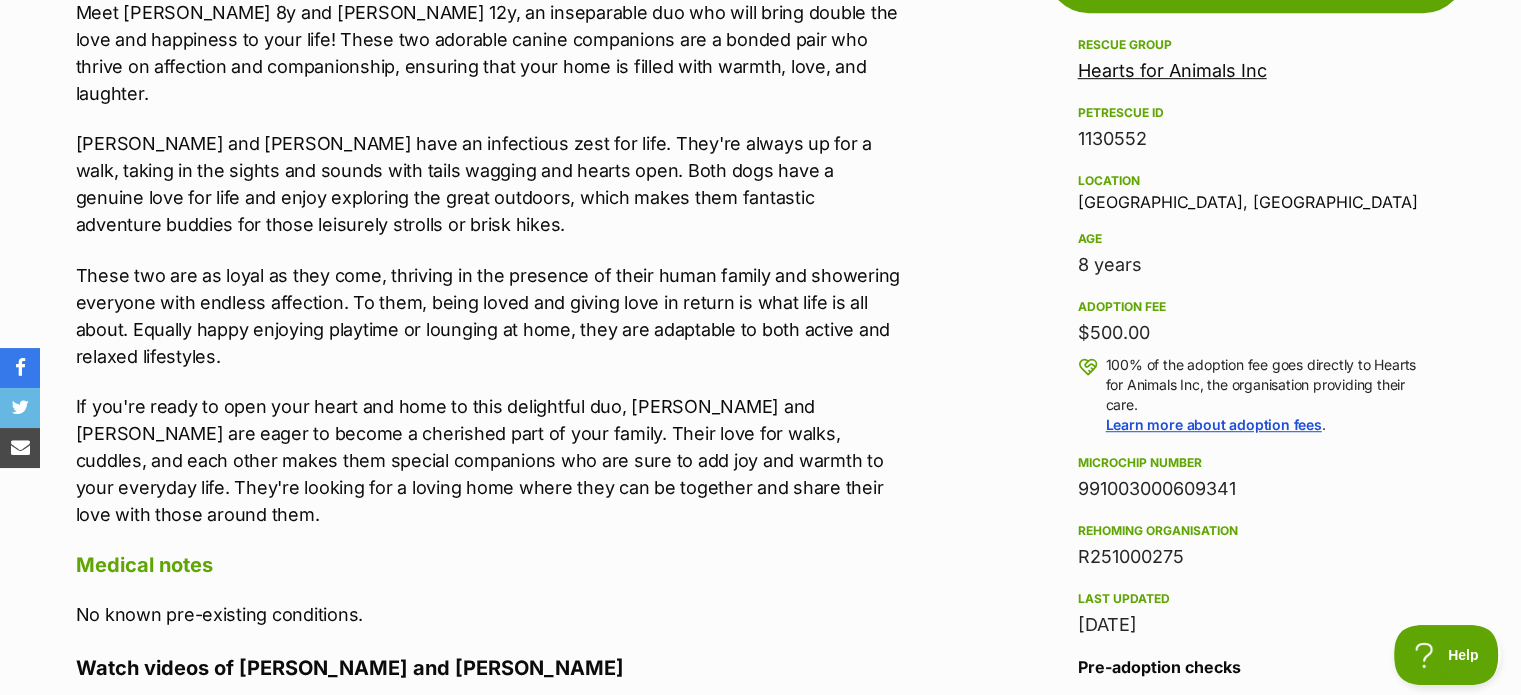 scroll, scrollTop: 1100, scrollLeft: 0, axis: vertical 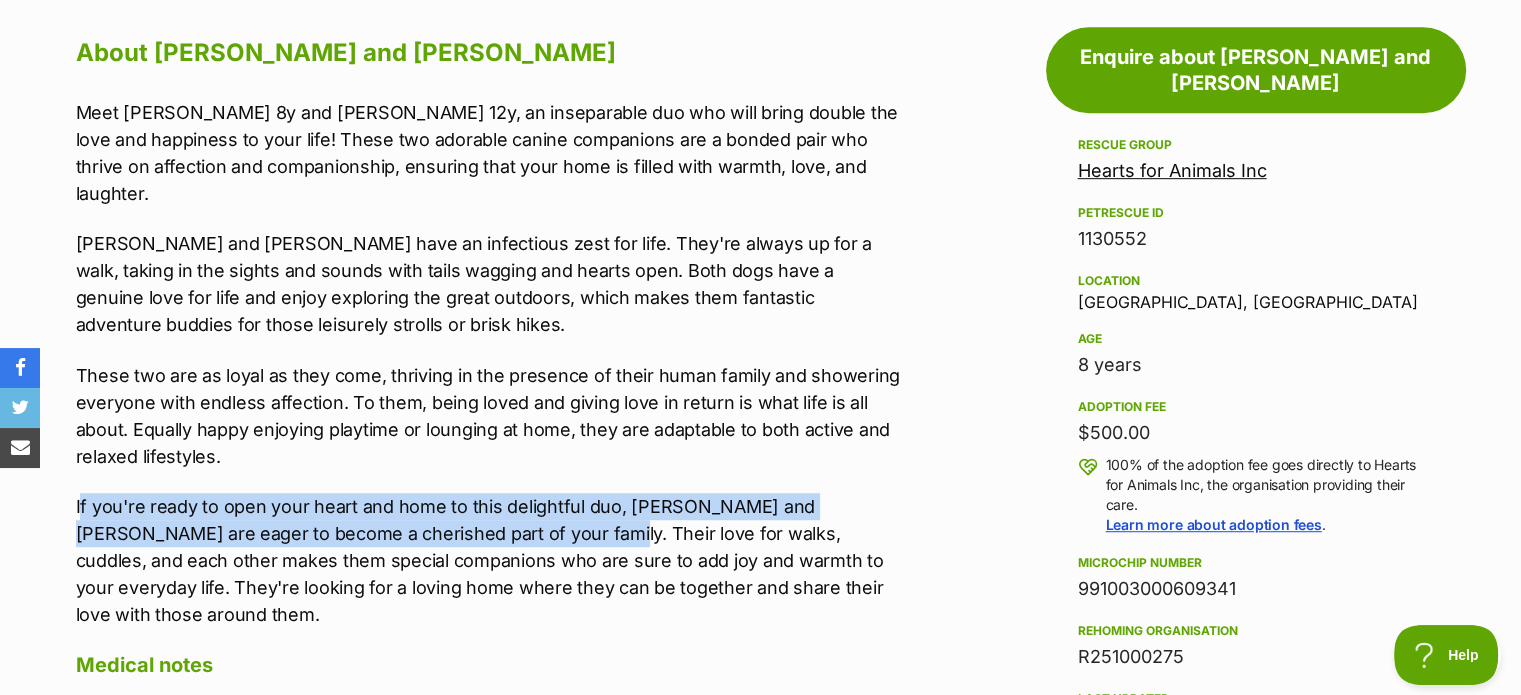 drag, startPoint x: 80, startPoint y: 479, endPoint x: 521, endPoint y: 507, distance: 441.888 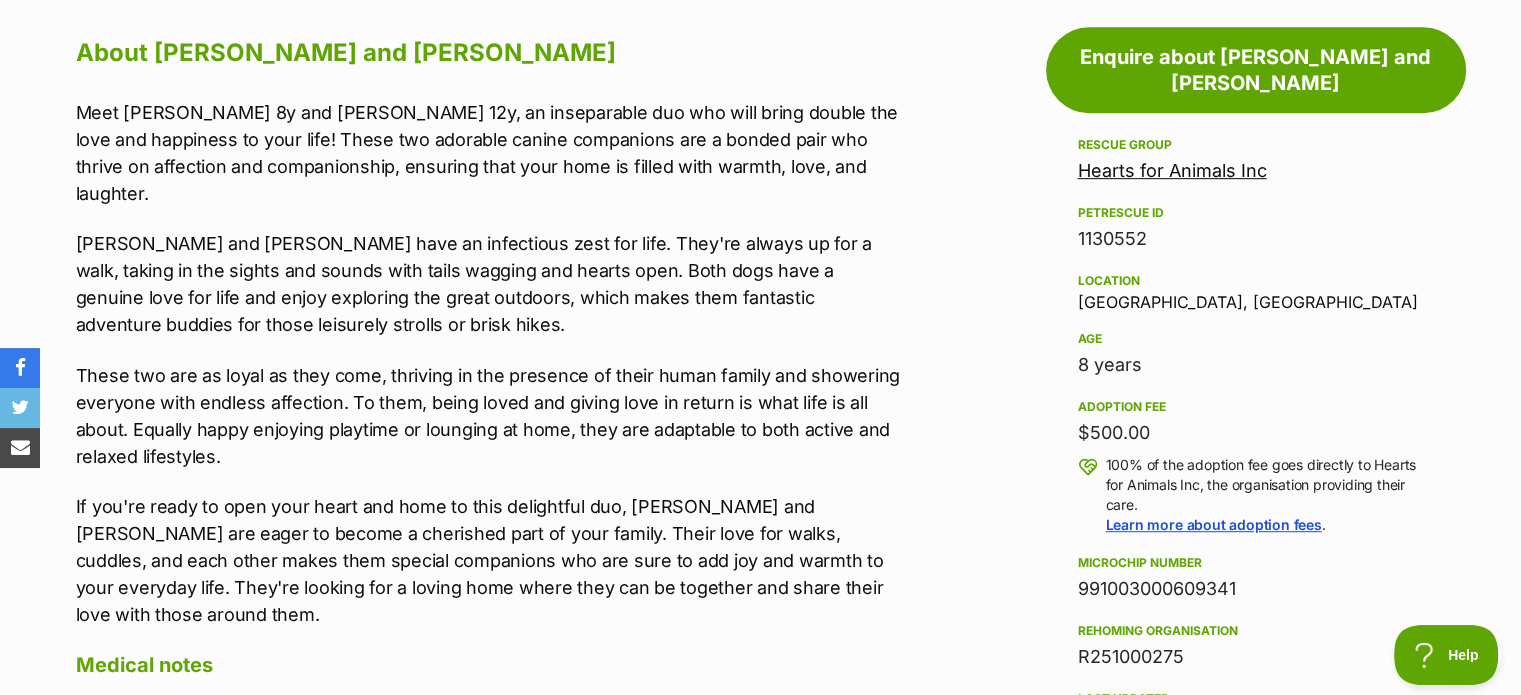 click on "If you're ready to open your heart and home to this delightful duo, Cooper and Jessie are eager to become a cherished part of your family. Their love for walks, cuddles, and each other makes them special companions who are sure to add joy and warmth to your everyday life. They're looking for a loving home where they can be together and share their love with those around them." at bounding box center (489, 560) 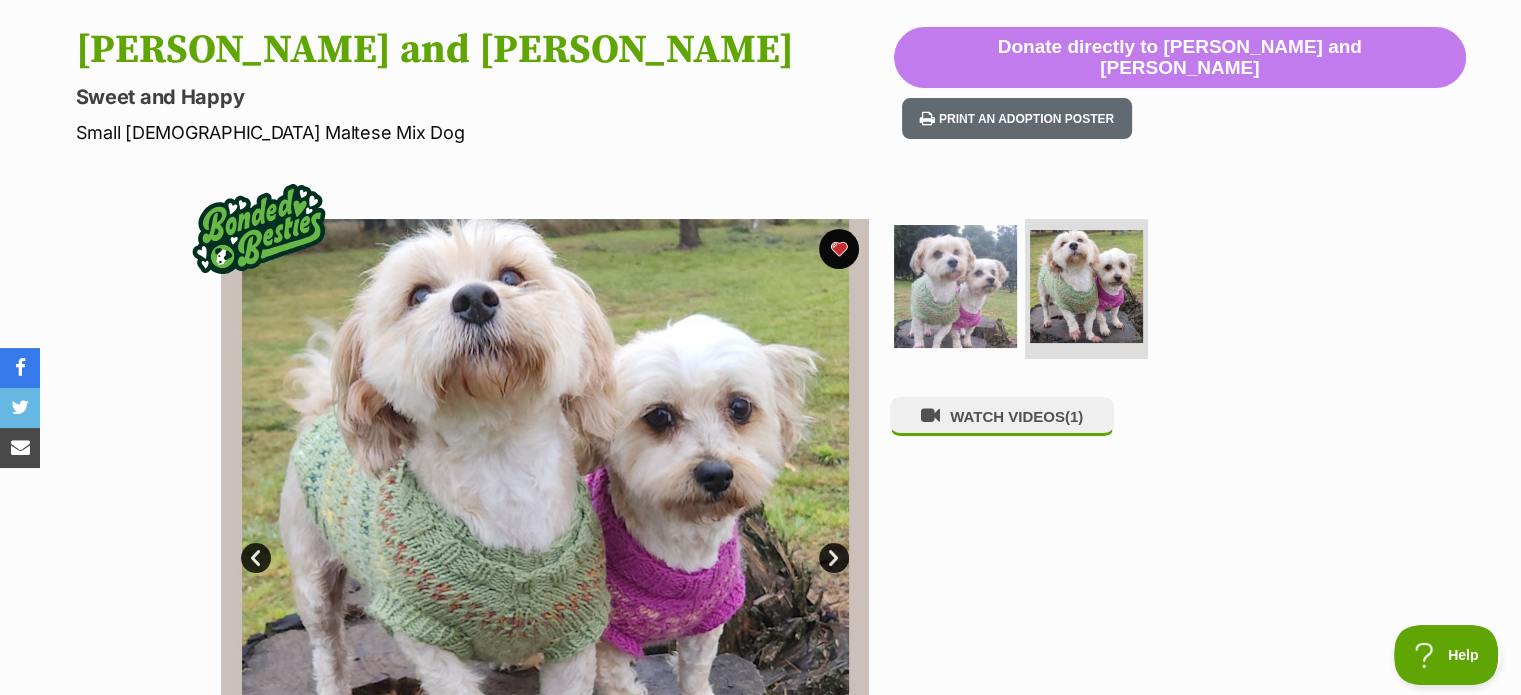 scroll, scrollTop: 300, scrollLeft: 0, axis: vertical 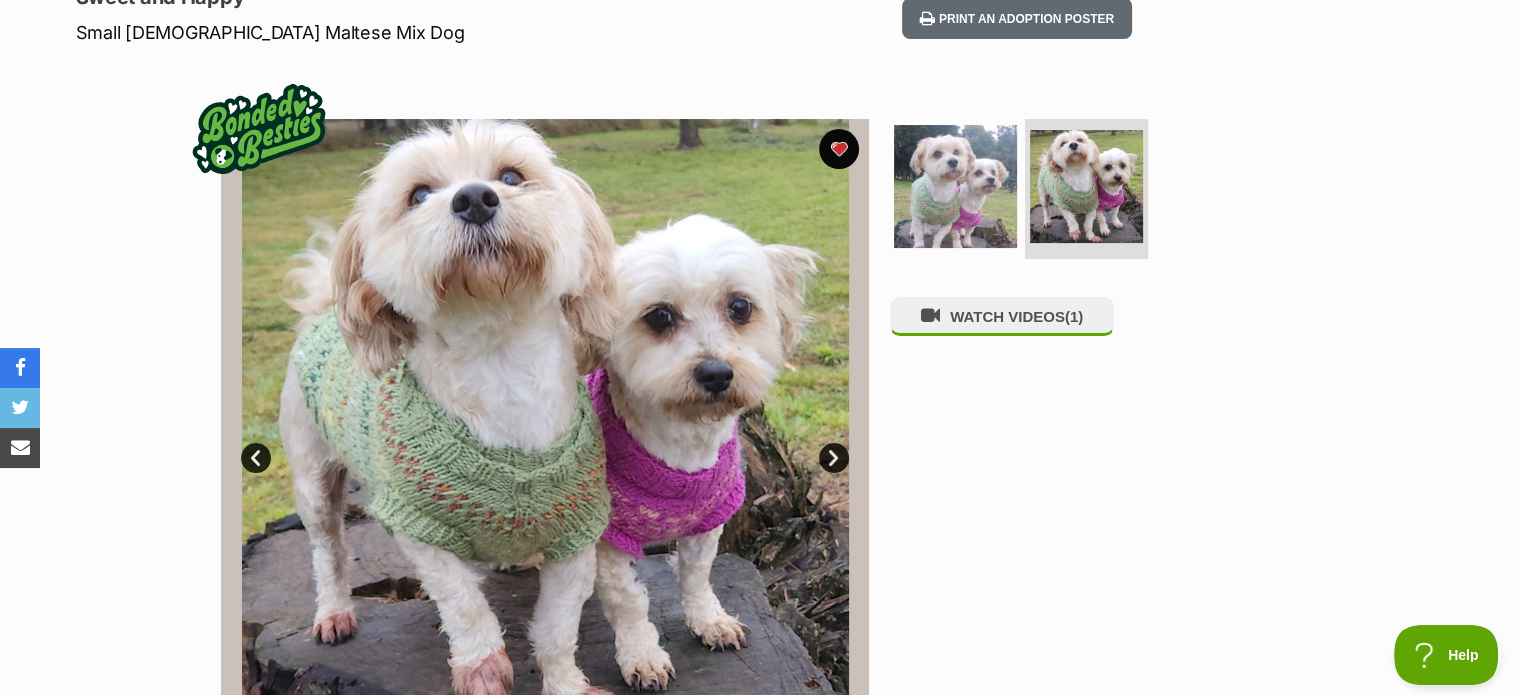 click on "Next" at bounding box center (834, 458) 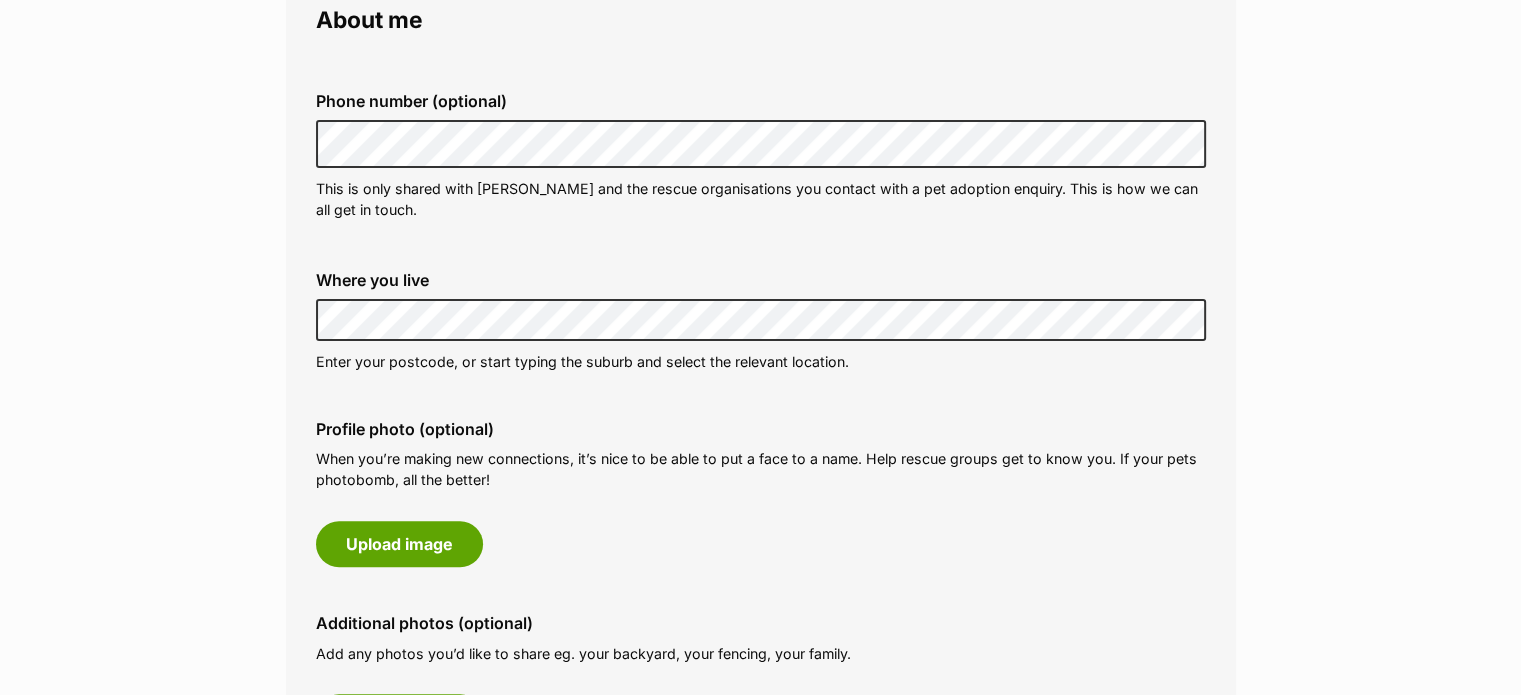 scroll, scrollTop: 600, scrollLeft: 0, axis: vertical 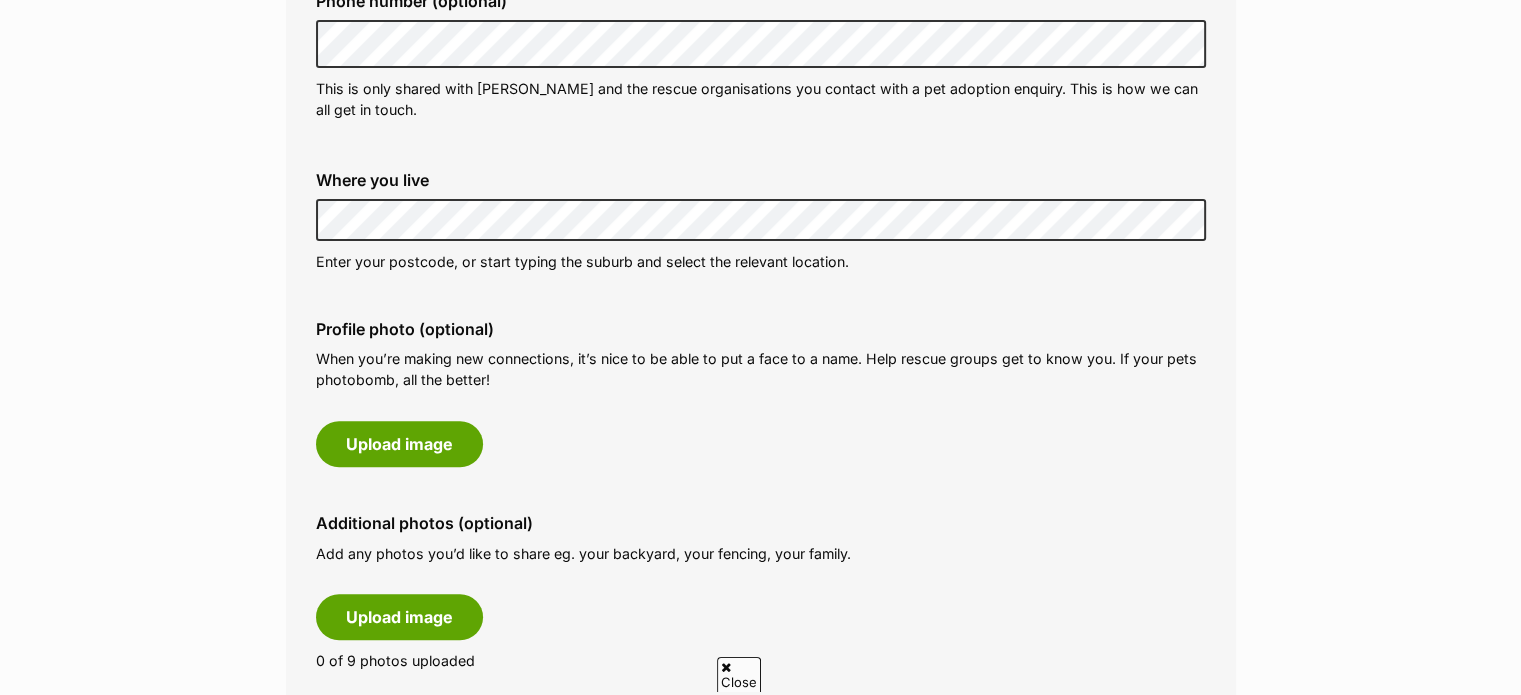 click on "My adopter profile
Why do I need an adopter profile?
Your adopter profile will not be visible to the public.
Great adoptions happen when a great match is made. Completing your profile helps rescue organisations get to know you and what you’re looking for in a pet. Only when you submit an adoption enquiry via the PetRescue website will we send your details to the organisation caring for that pet.
About me
Phone number (optional)
This is only shared with PetRescue and the rescue organisations you contact with a pet adoption enquiry. This is how we can all get in touch.
Where you live
Address line 1 (optional)
Address line 2 (optional)
Suburb (optional)
State
Postcode
Enter your postcode, or start typing the suburb and select the relevant location.
Profile photo (optional)
Upload image
Remove profile image (optional)
Additional photos (optional)" at bounding box center [760, 845] 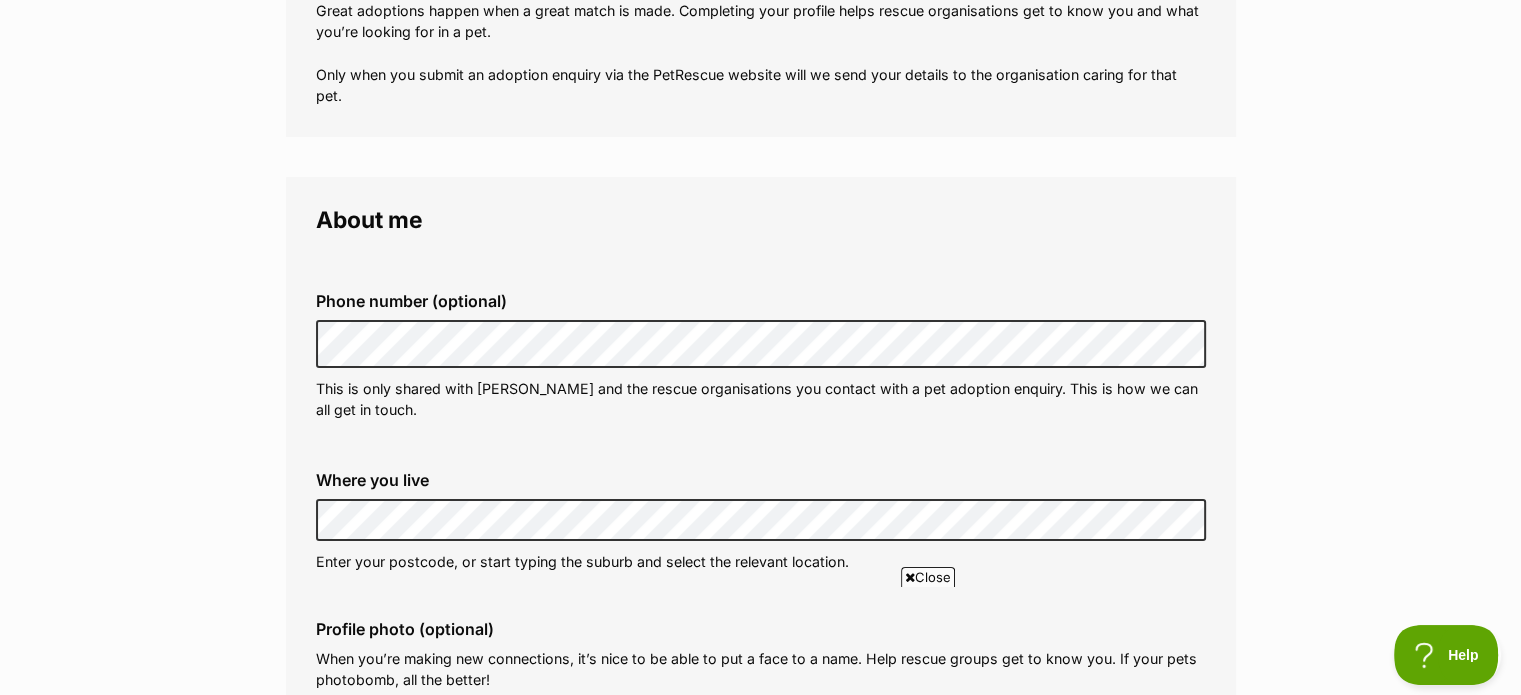 scroll, scrollTop: 600, scrollLeft: 0, axis: vertical 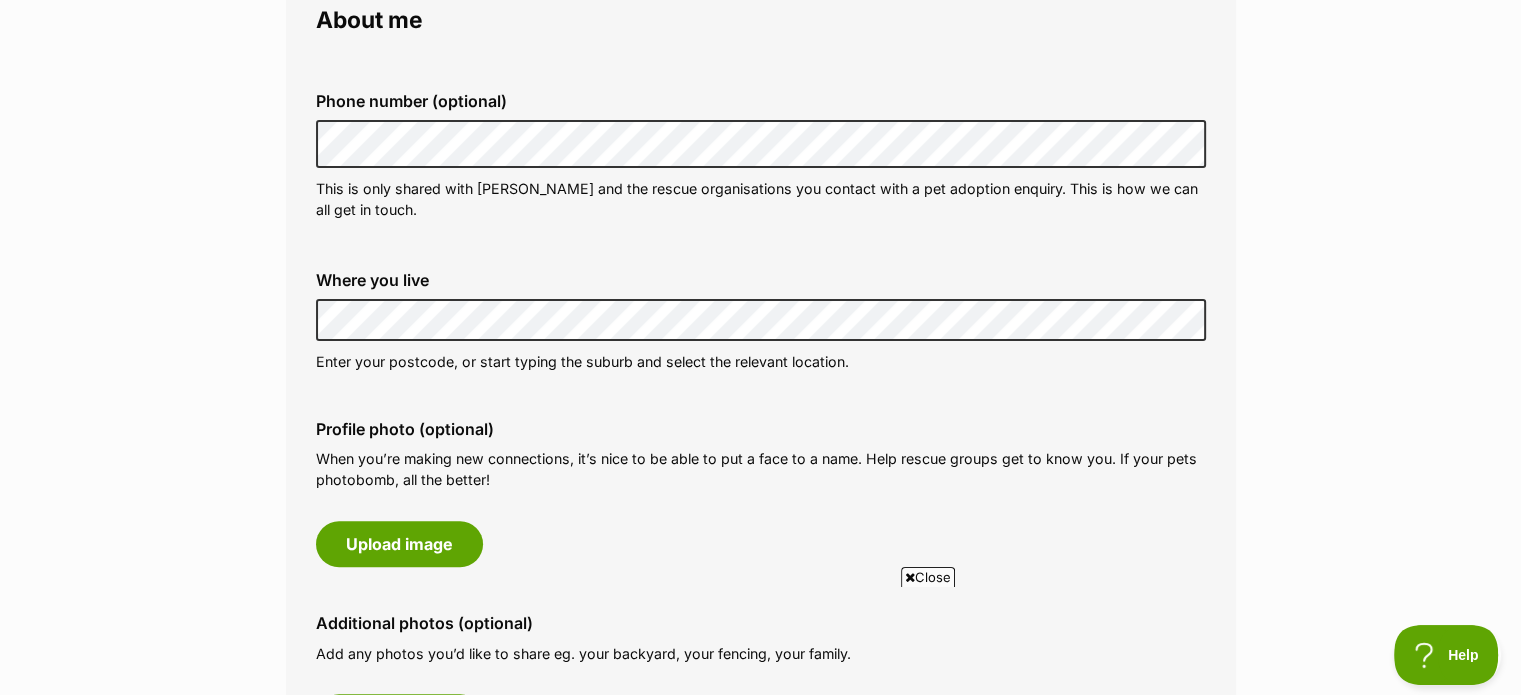 click on "My adopter profile
Why do I need an adopter profile?
Your adopter profile will not be visible to the public.
Great adoptions happen when a great match is made. Completing your profile helps rescue organisations get to know you and what you’re looking for in a pet. Only when you submit an adoption enquiry via the PetRescue website will we send your details to the organisation caring for that pet.
About me
Phone number (optional)
This is only shared with PetRescue and the rescue organisations you contact with a pet adoption enquiry. This is how we can all get in touch.
Where you live
Address line 1 (optional)
Address line 2 (optional)
Suburb (optional)
State New South Wales
Postcode
Enter your postcode, or start typing the suburb and select the relevant location.
Profile photo (optional)
Upload image
Remove profile image (optional)
Additional photos (optional)" at bounding box center (760, 945) 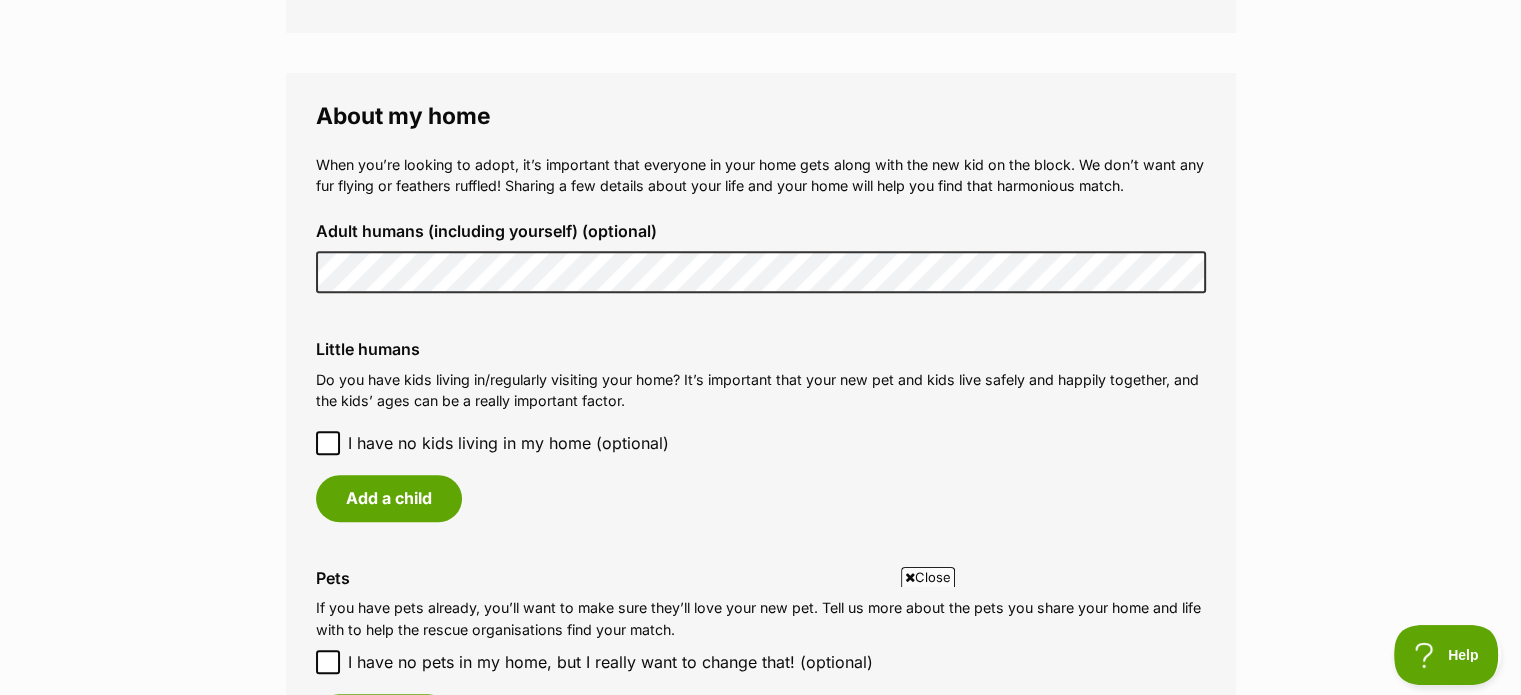 scroll, scrollTop: 1600, scrollLeft: 0, axis: vertical 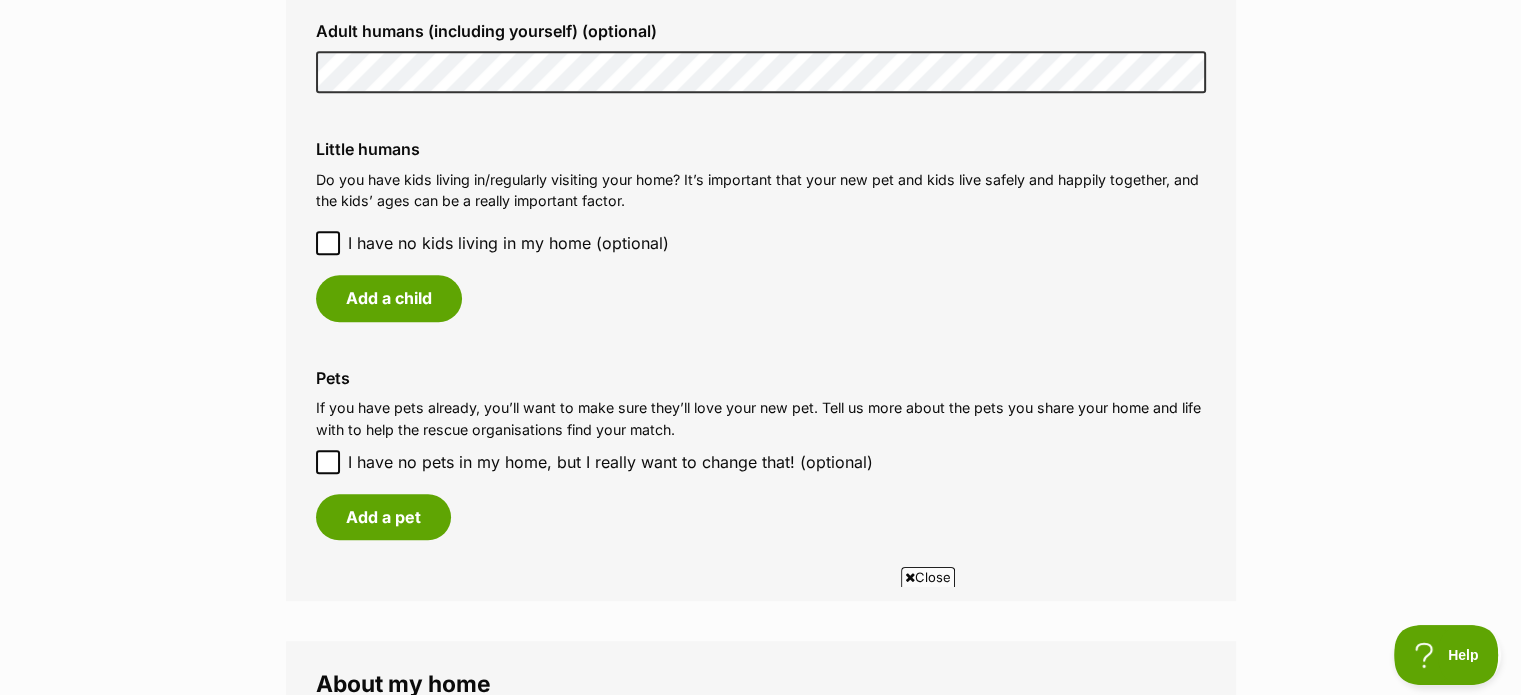 click 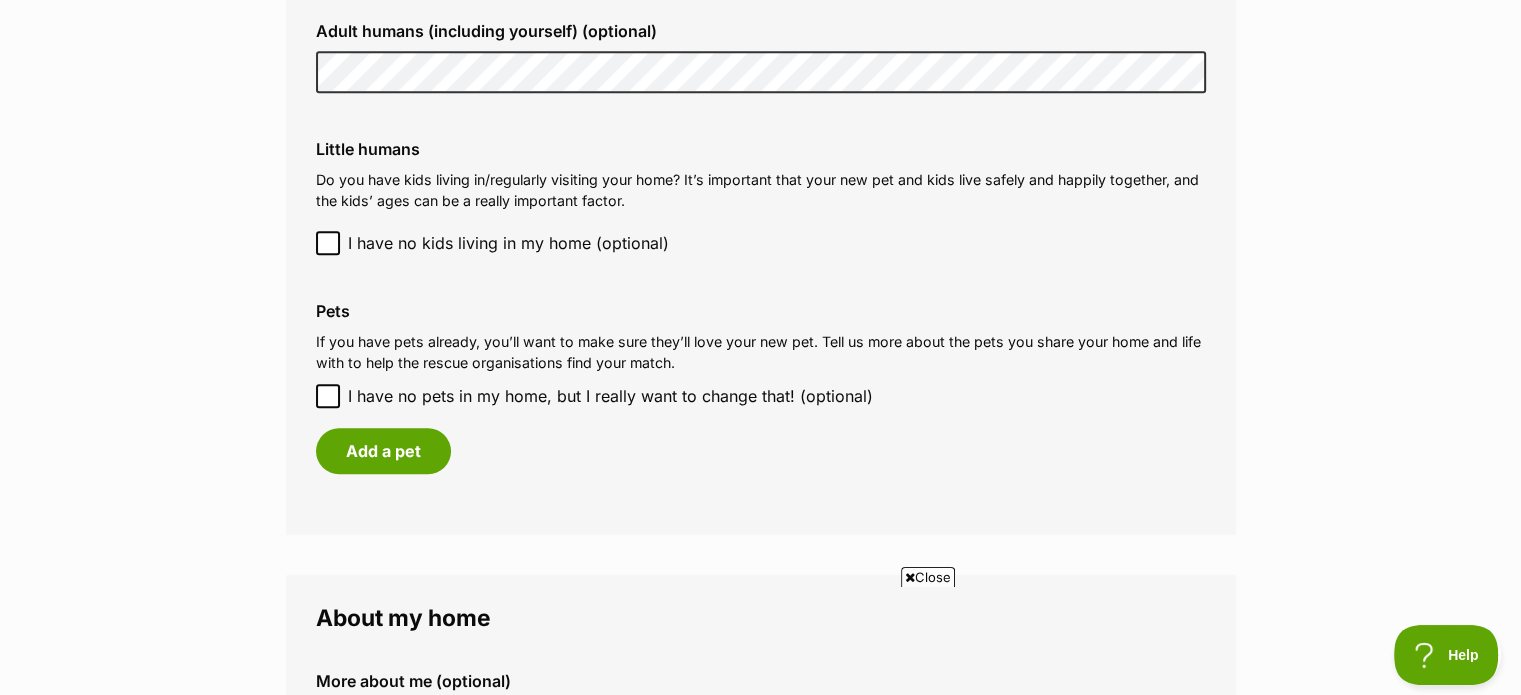 click 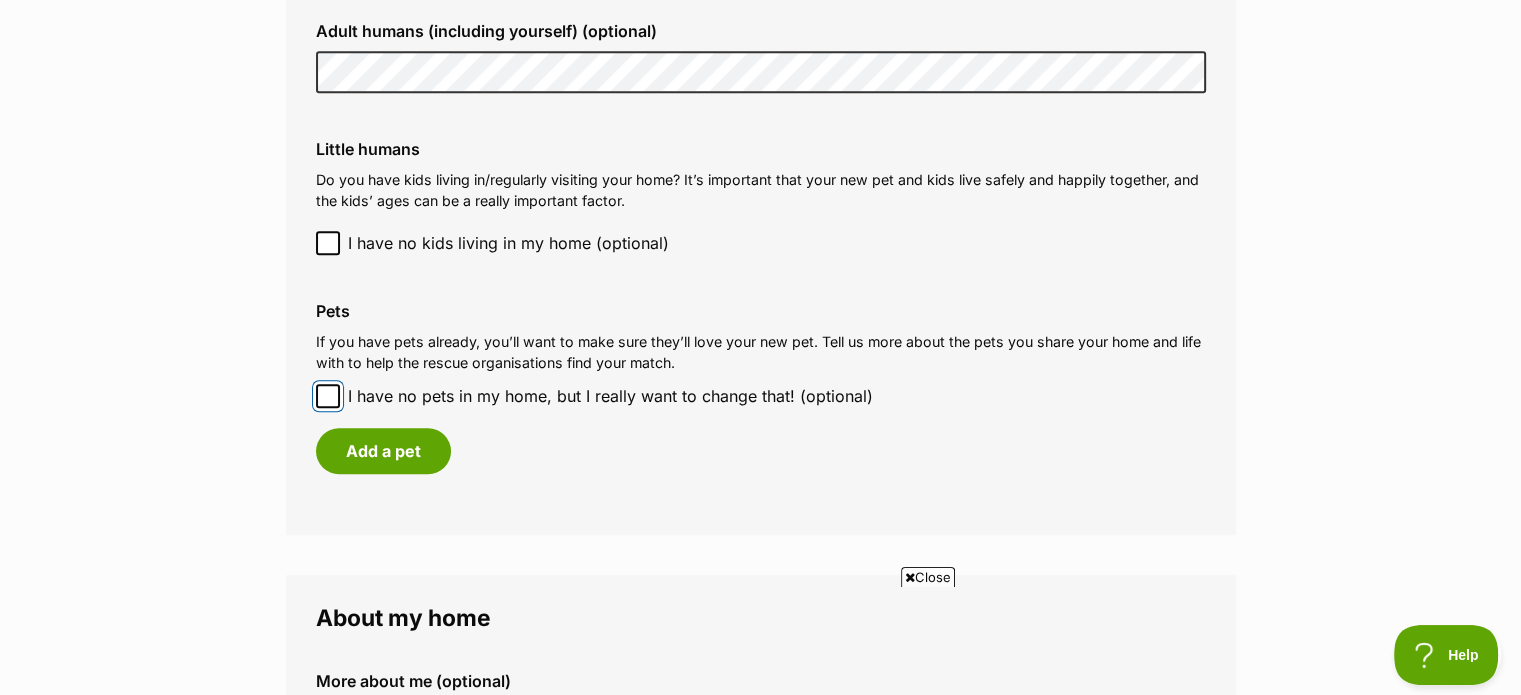 click on "I have no pets in my home, but I really want to change that! (optional)" at bounding box center (328, 396) 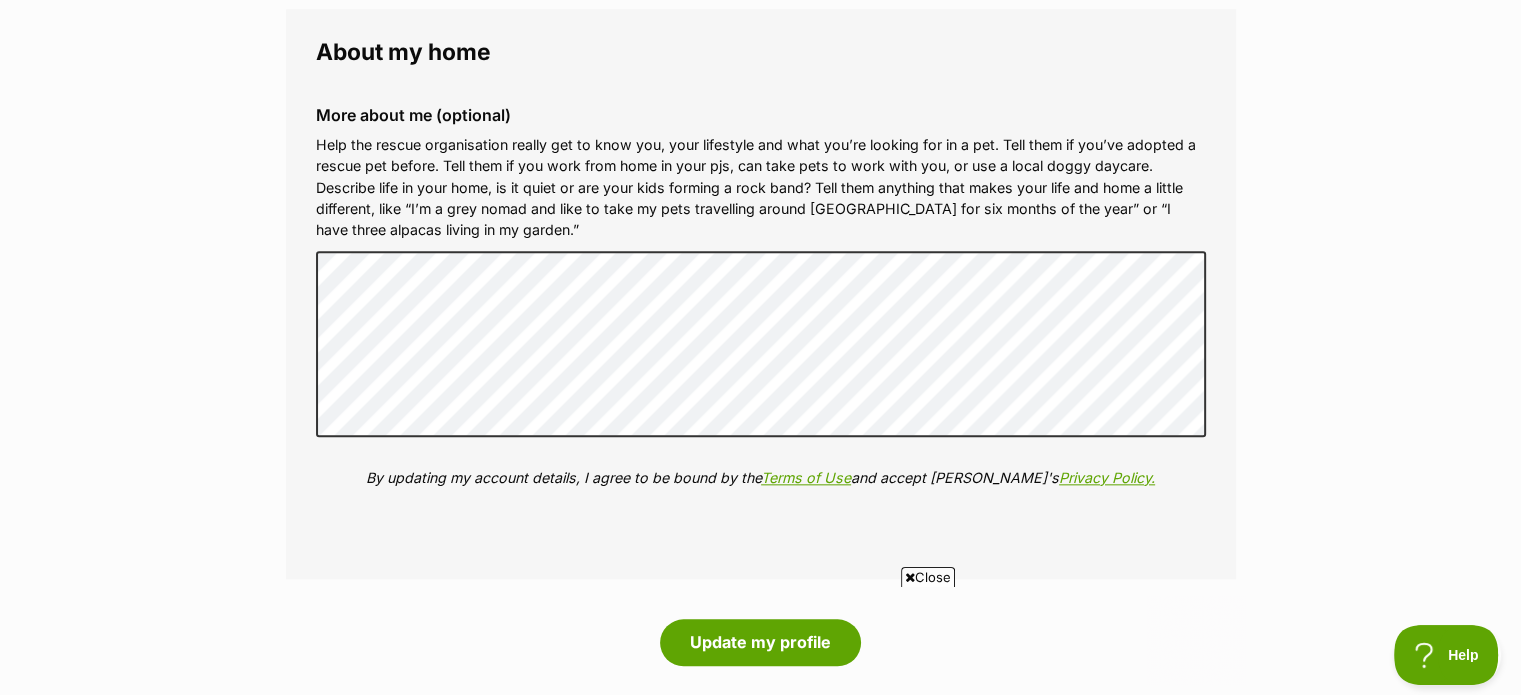 scroll, scrollTop: 2000, scrollLeft: 0, axis: vertical 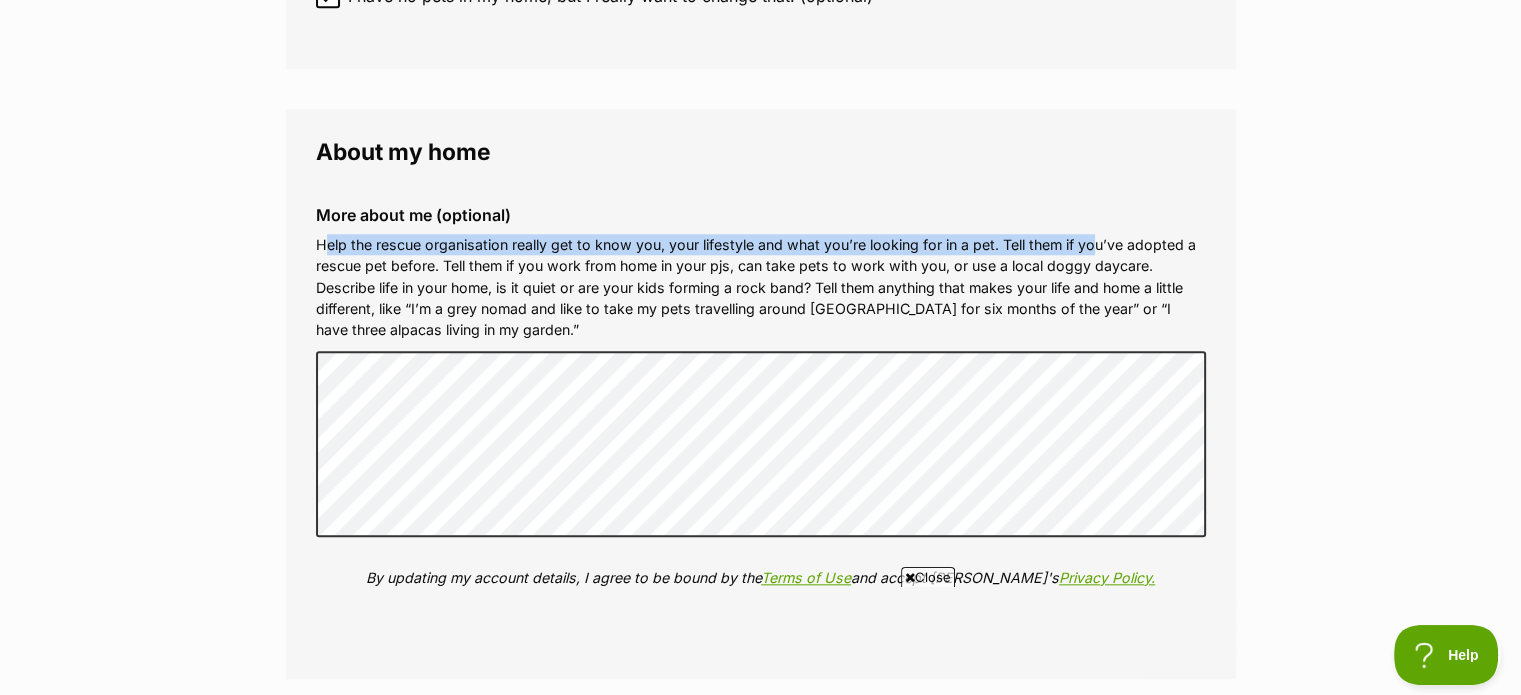 drag, startPoint x: 326, startPoint y: 243, endPoint x: 1119, endPoint y: 232, distance: 793.0763 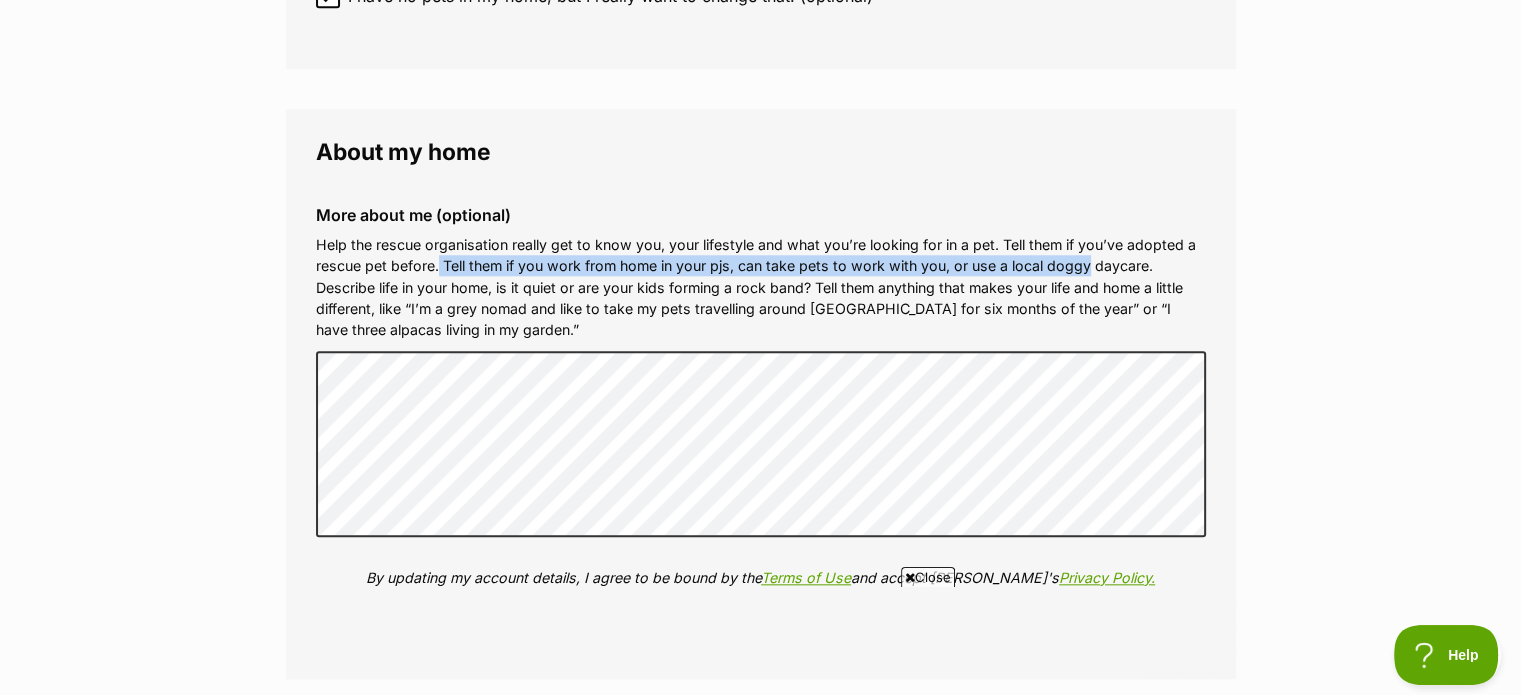 drag, startPoint x: 516, startPoint y: 263, endPoint x: 1254, endPoint y: 194, distance: 741.21857 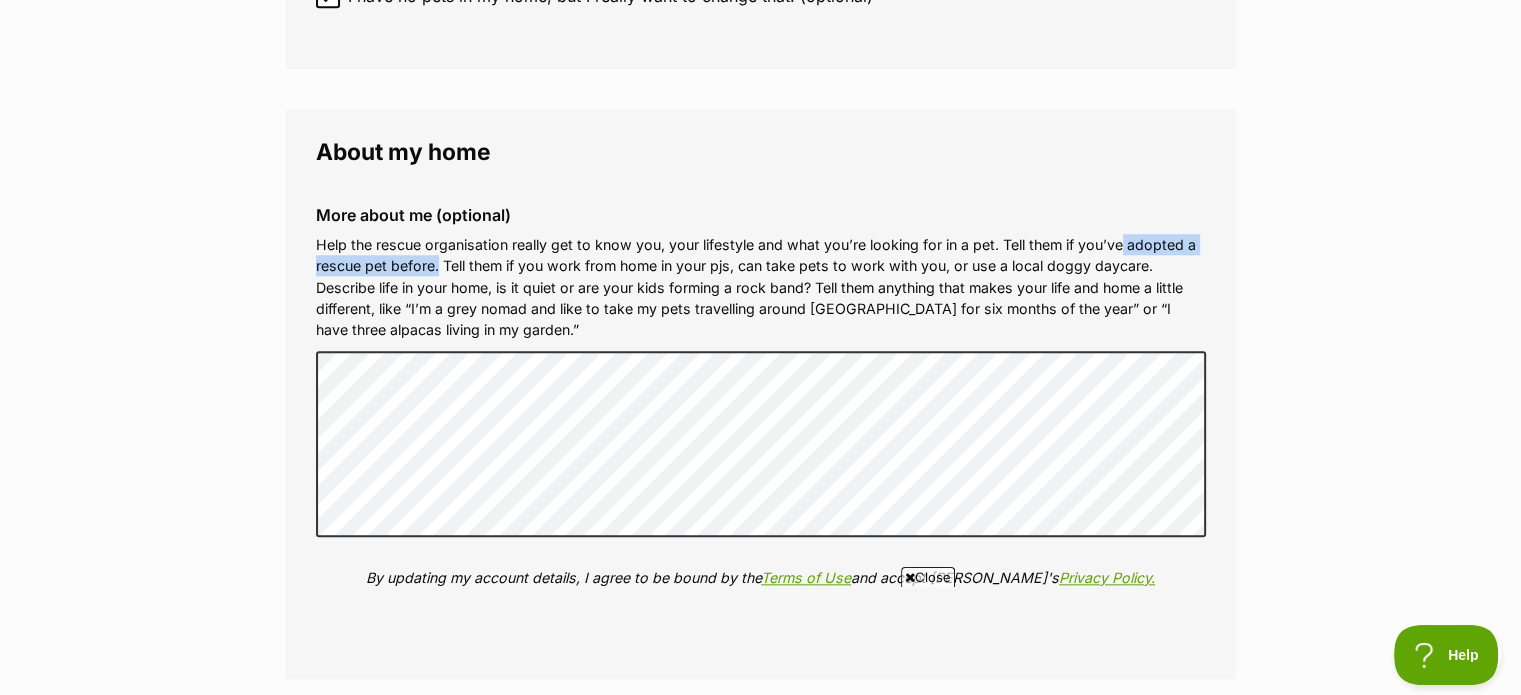 scroll, scrollTop: 2400, scrollLeft: 0, axis: vertical 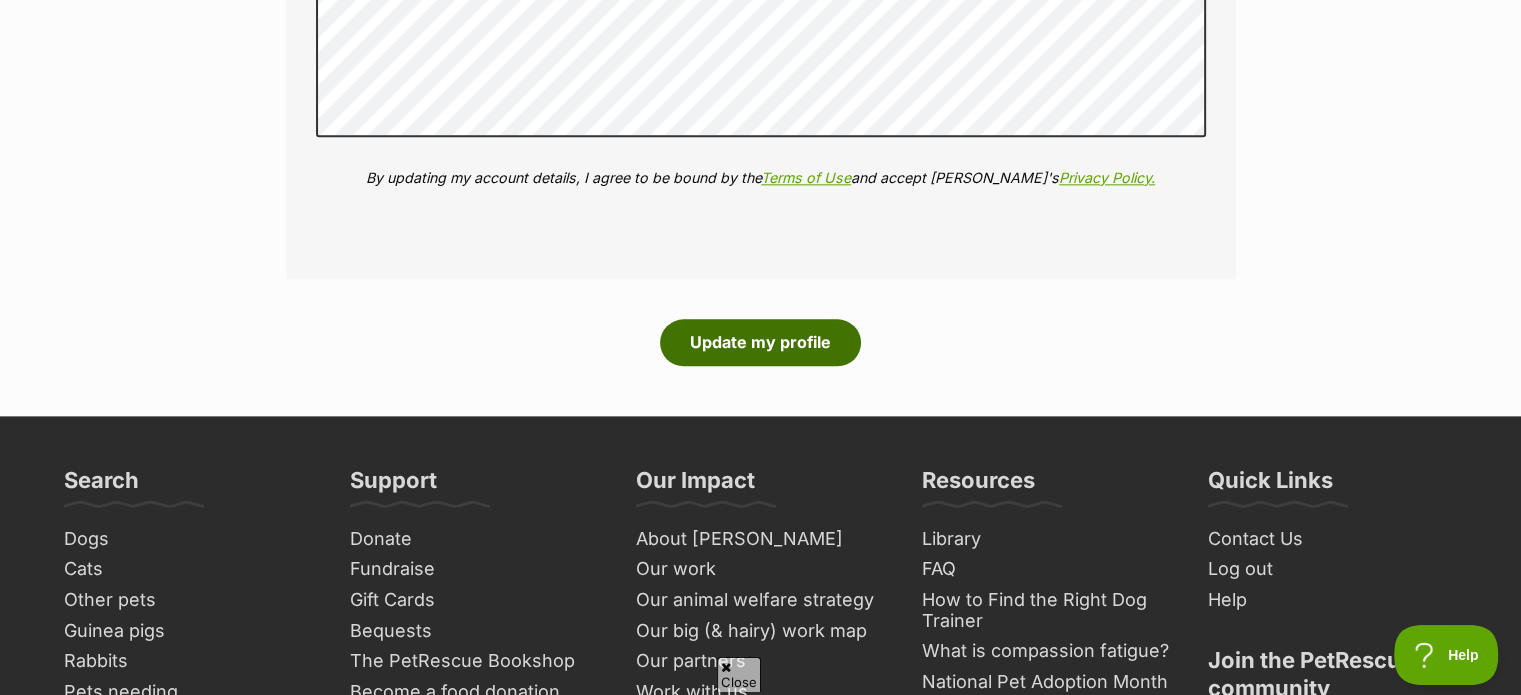 click on "Update my profile" at bounding box center [760, 342] 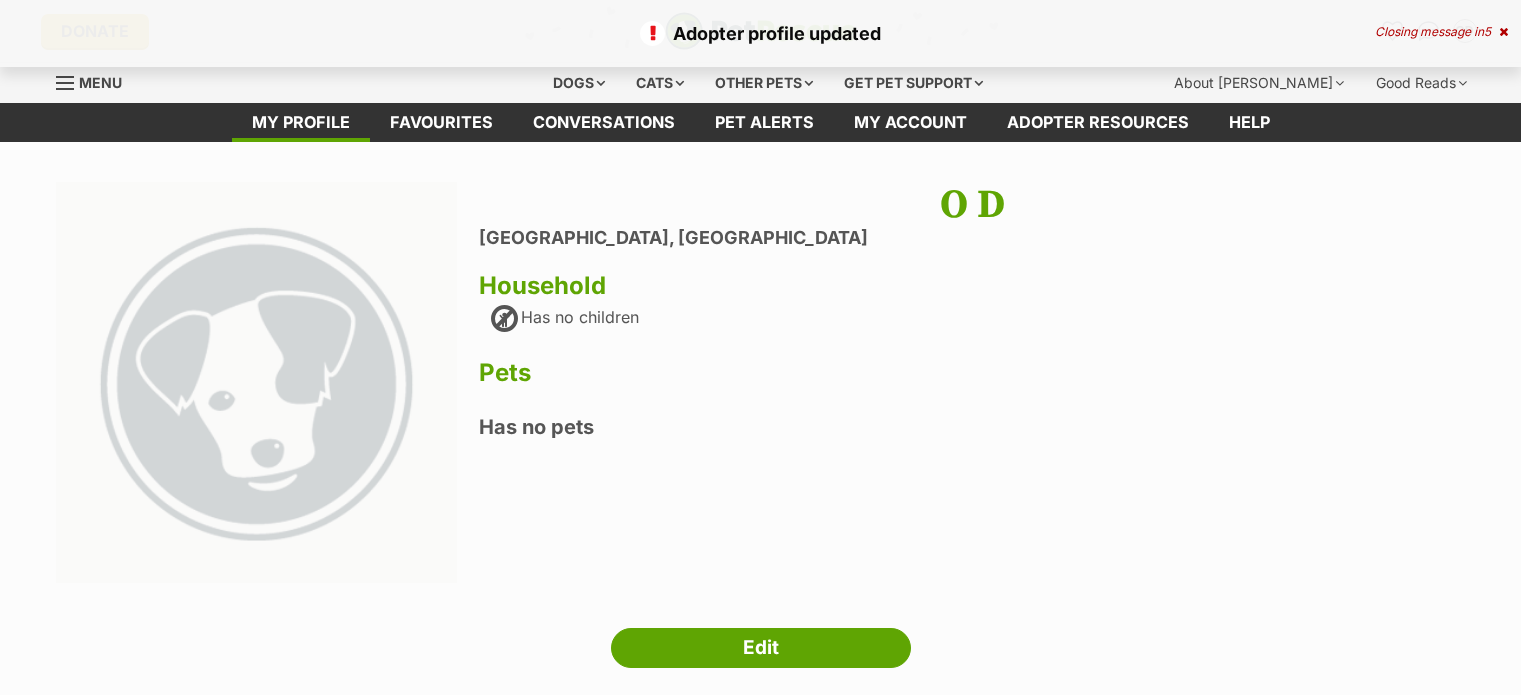 scroll, scrollTop: 0, scrollLeft: 0, axis: both 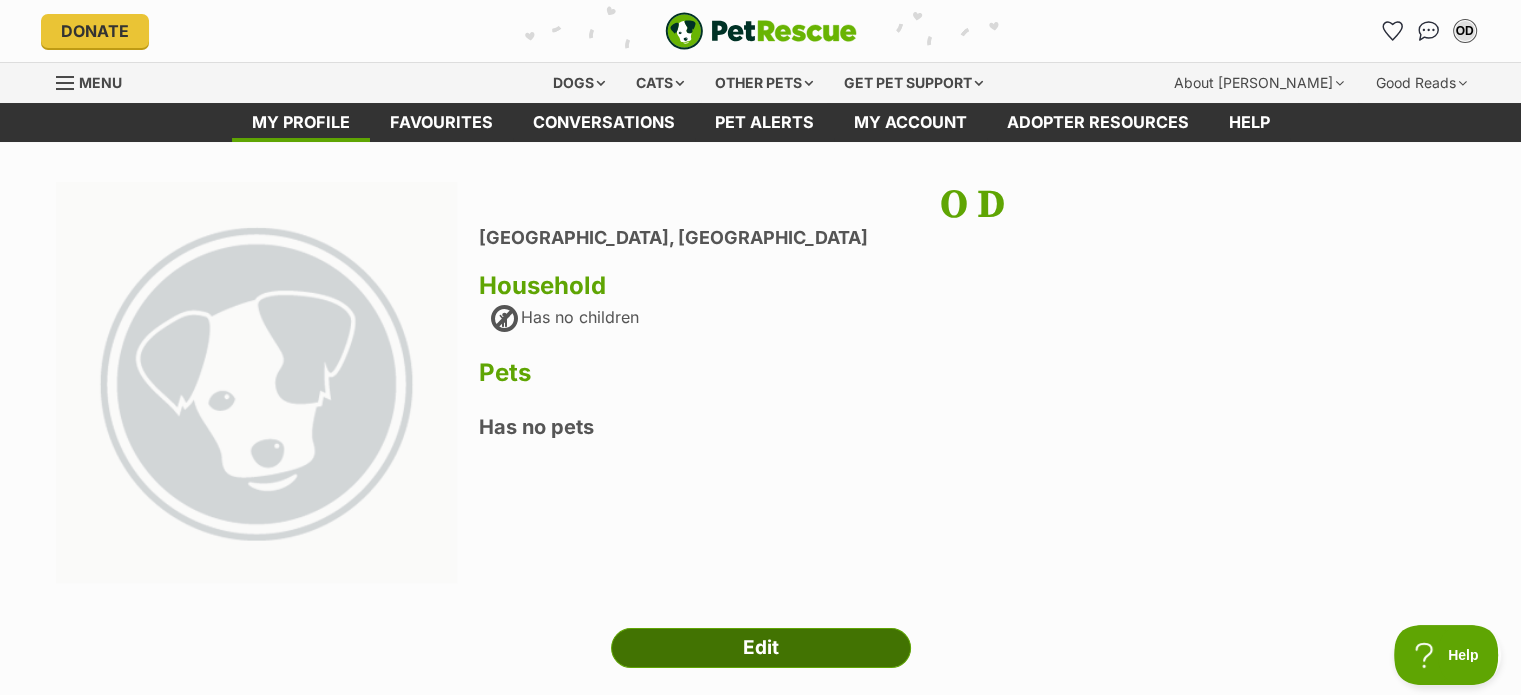 click on "Edit" at bounding box center (761, 648) 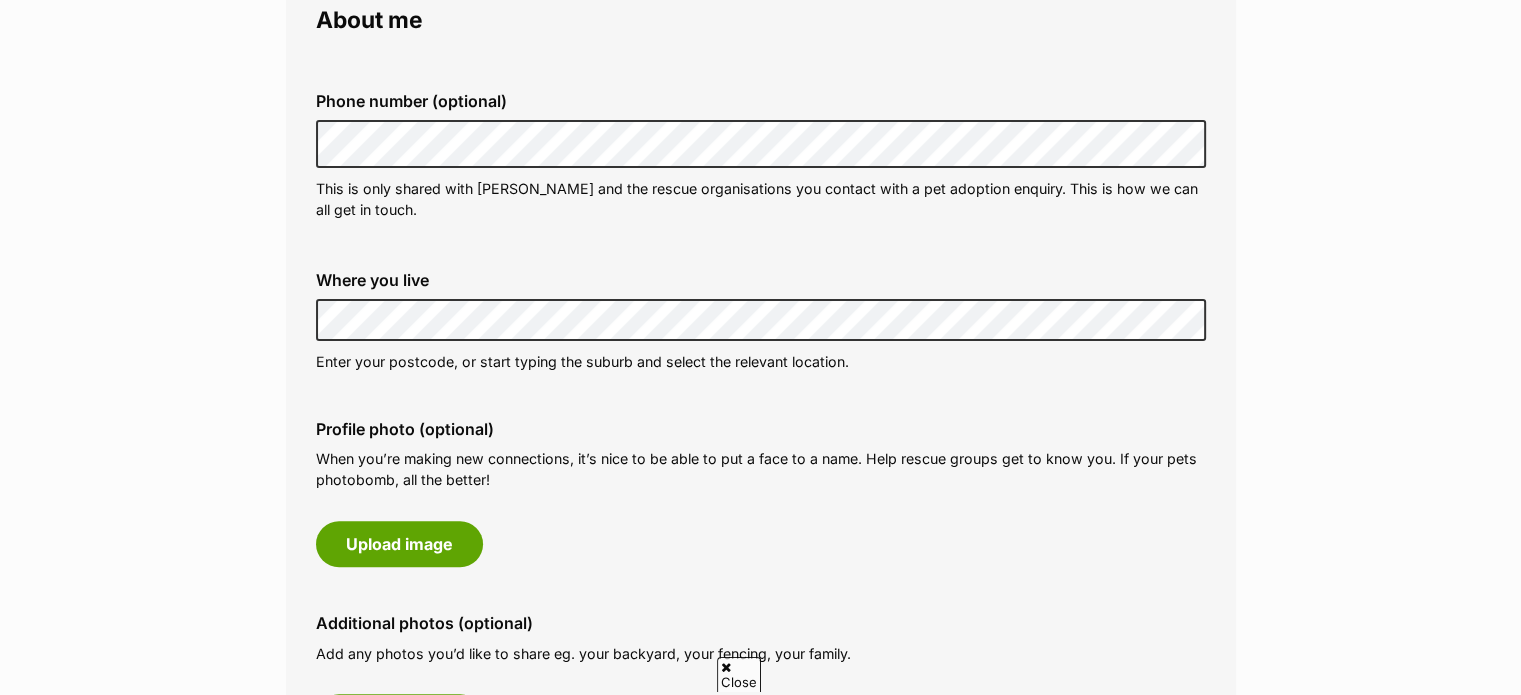 scroll, scrollTop: 600, scrollLeft: 0, axis: vertical 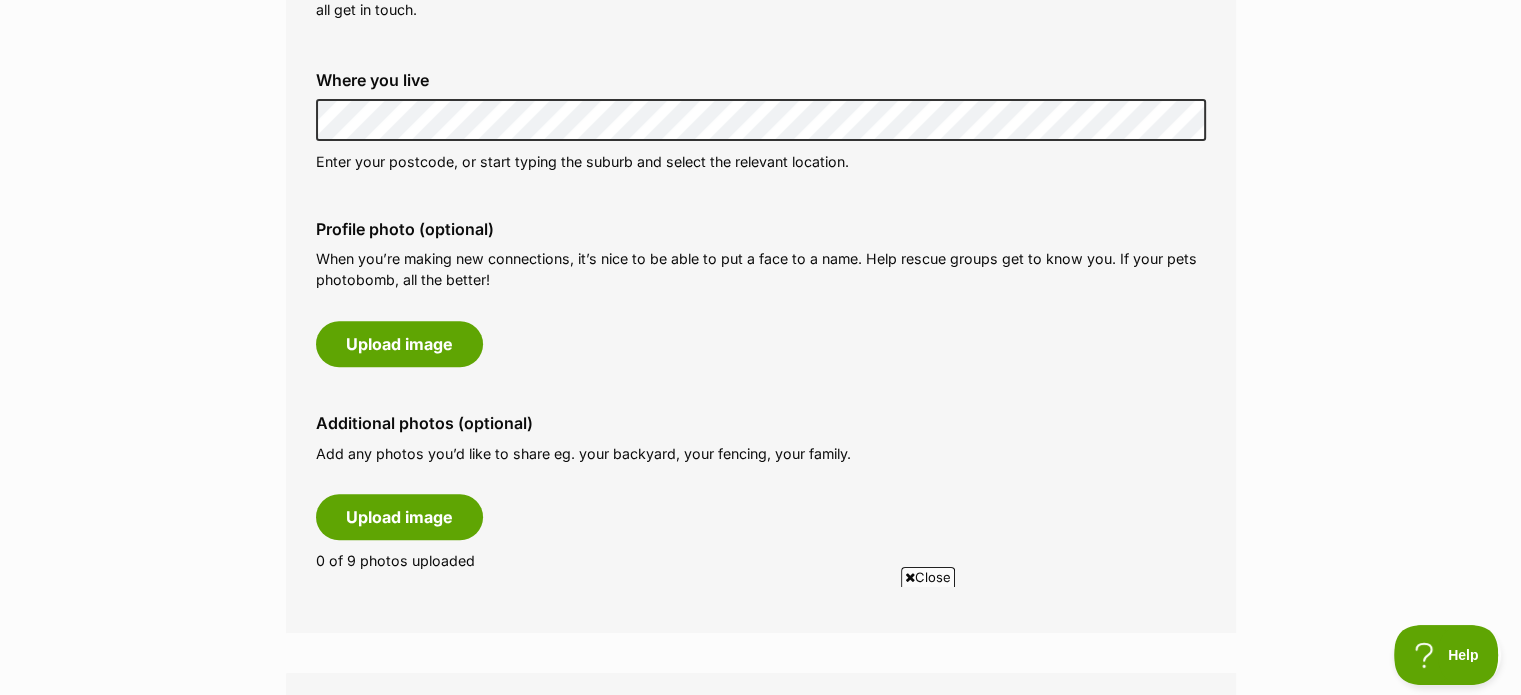 click on "Close" at bounding box center (928, 577) 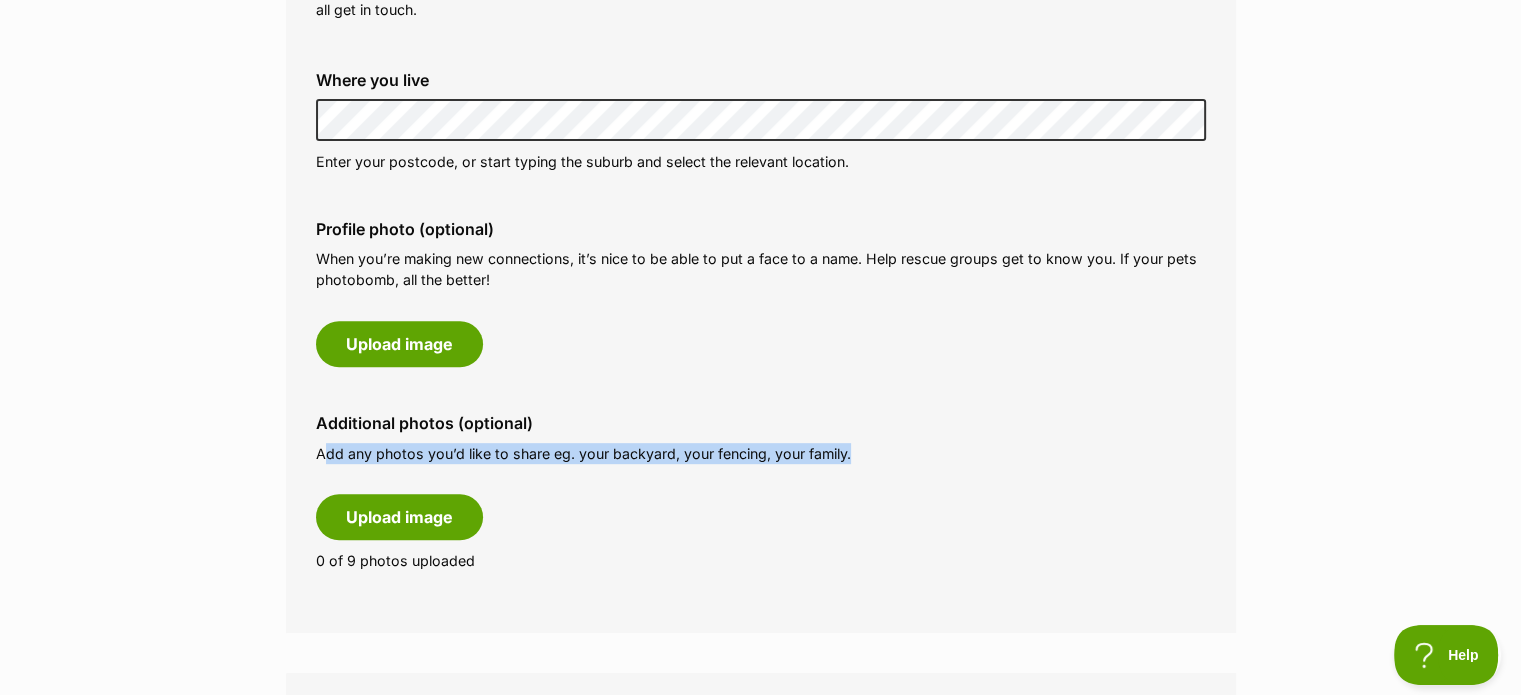 drag, startPoint x: 328, startPoint y: 443, endPoint x: 879, endPoint y: 446, distance: 551.0082 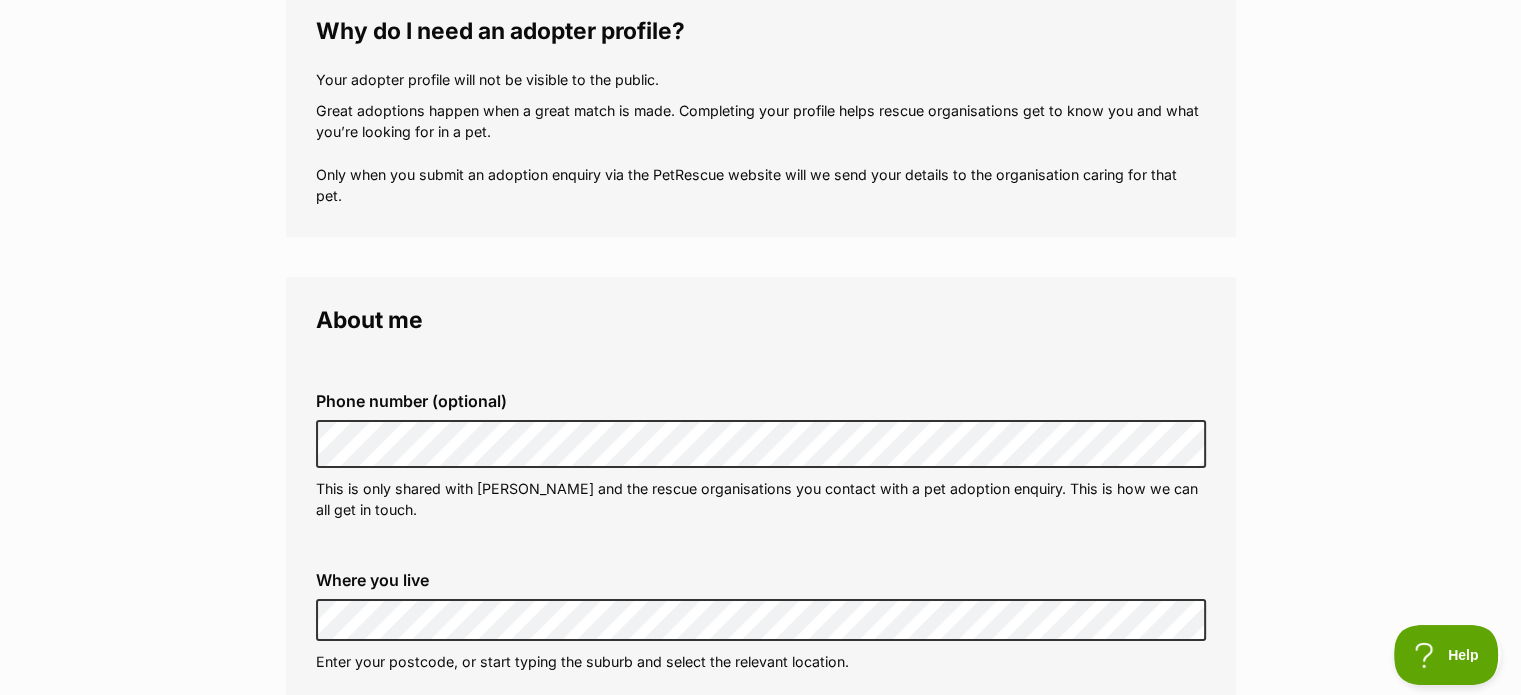 scroll, scrollTop: 0, scrollLeft: 0, axis: both 